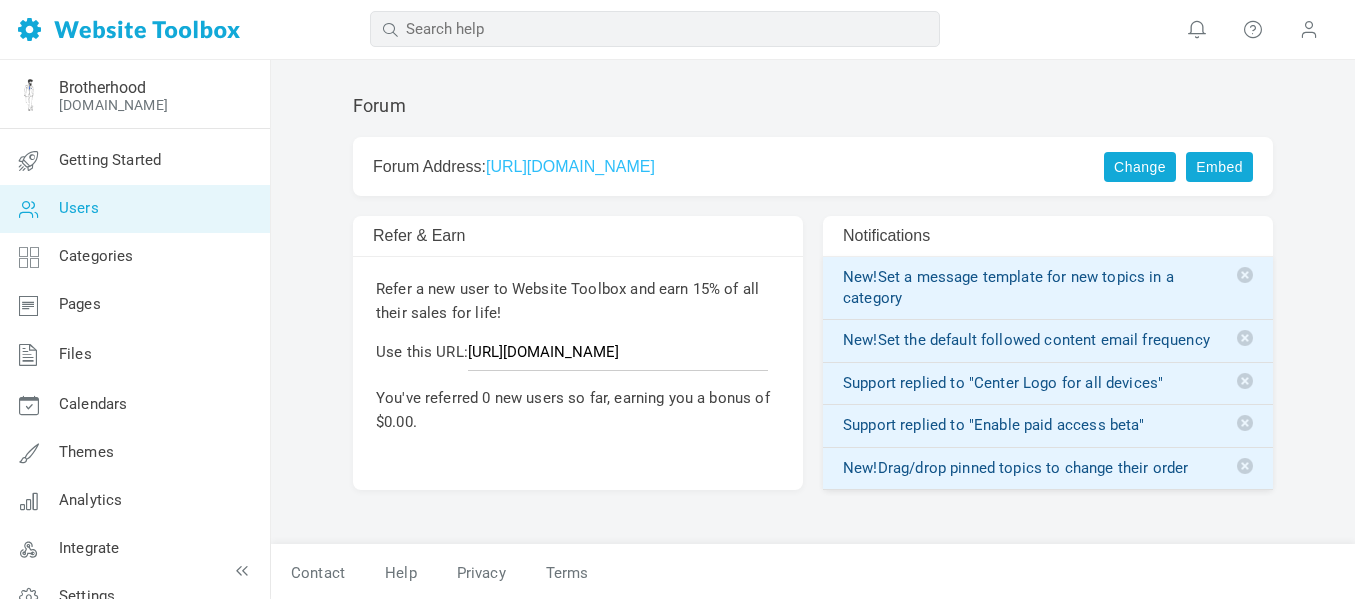 scroll, scrollTop: 0, scrollLeft: 0, axis: both 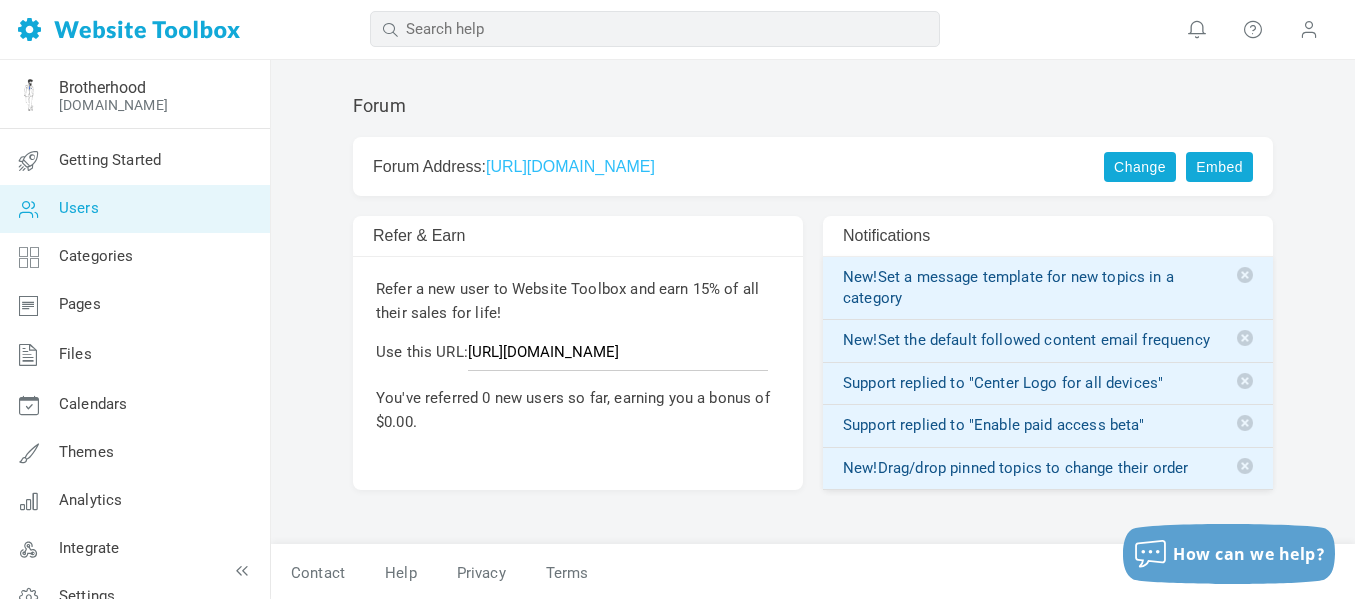 click on "Users" at bounding box center [134, 209] 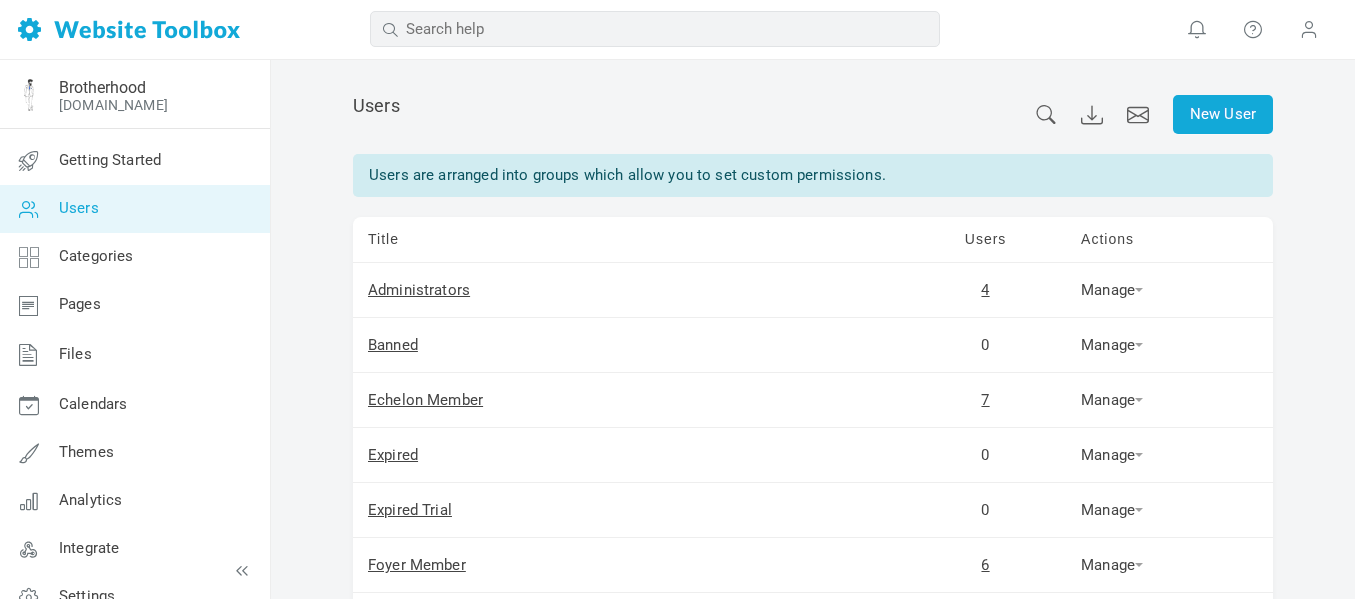 scroll, scrollTop: 0, scrollLeft: 0, axis: both 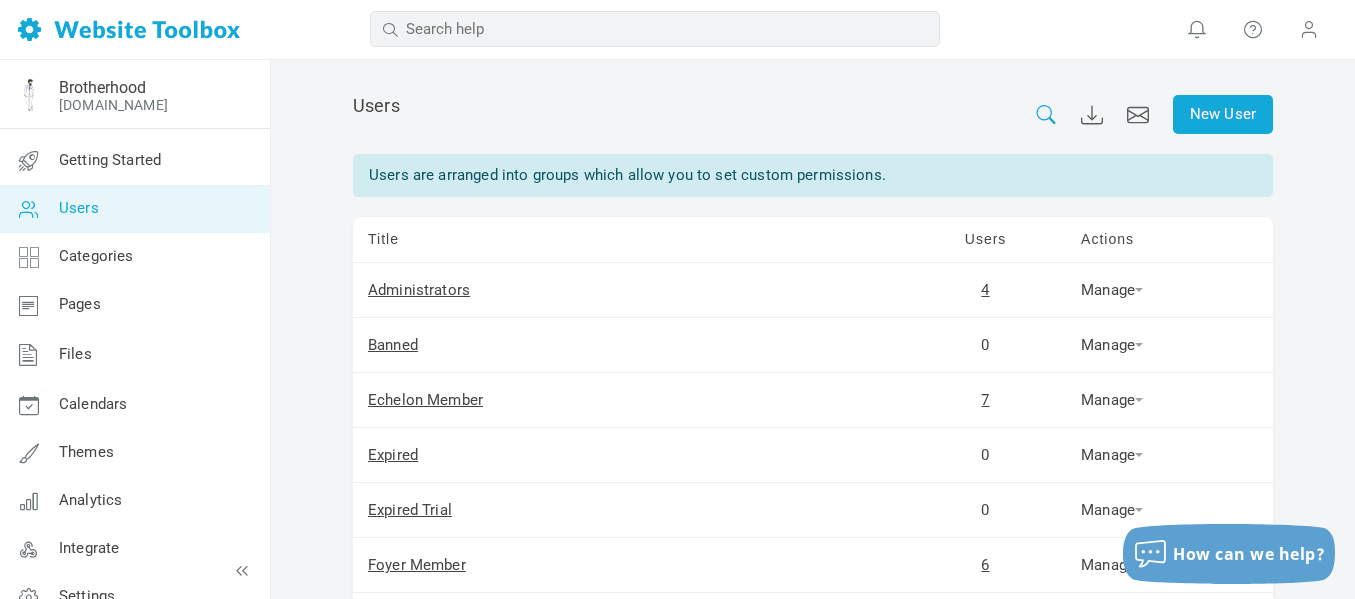click 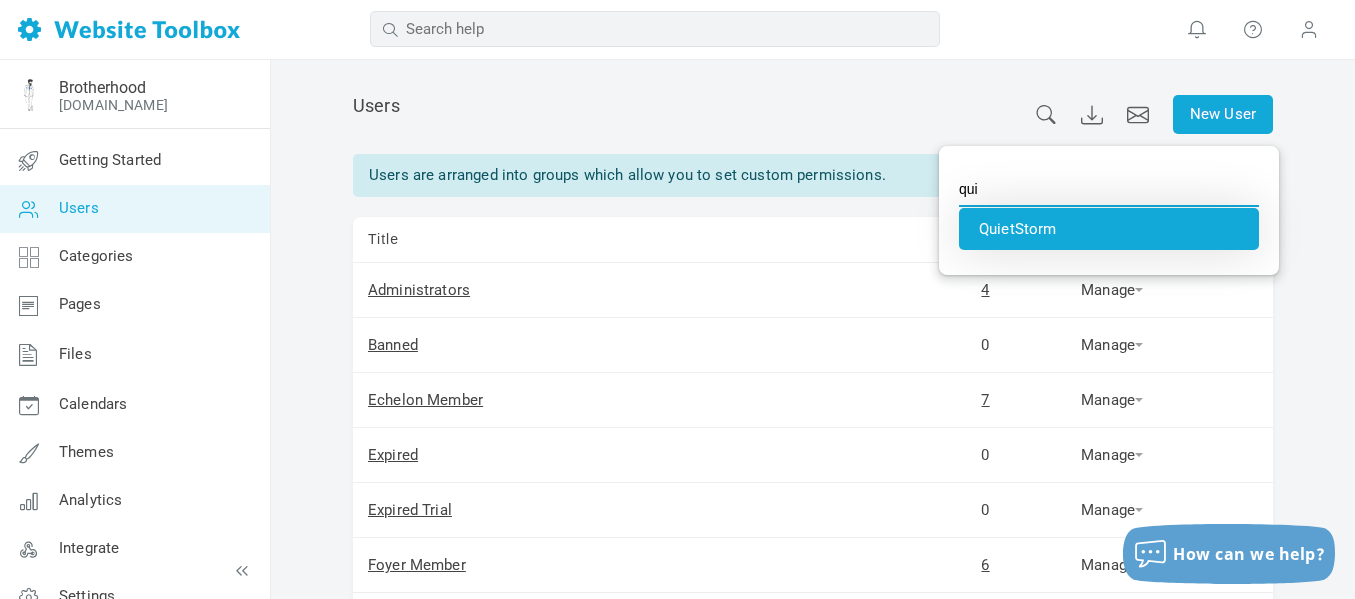 type on "QuietStorm" 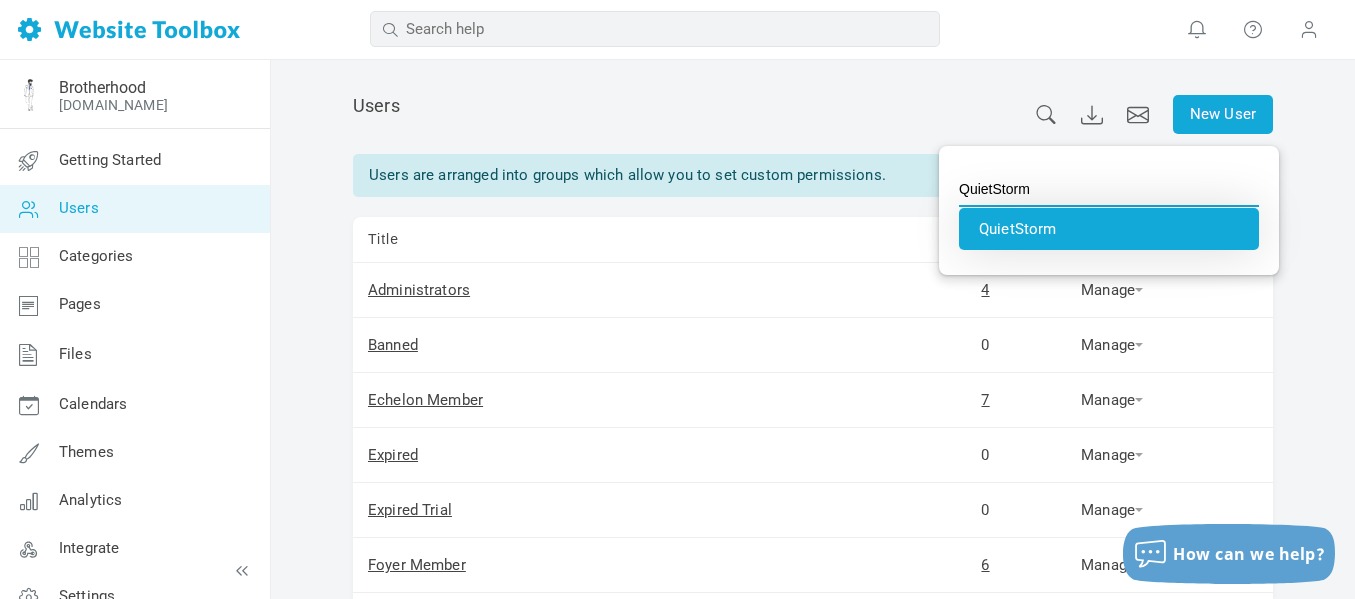 click on "QuietStorm" at bounding box center [1109, 229] 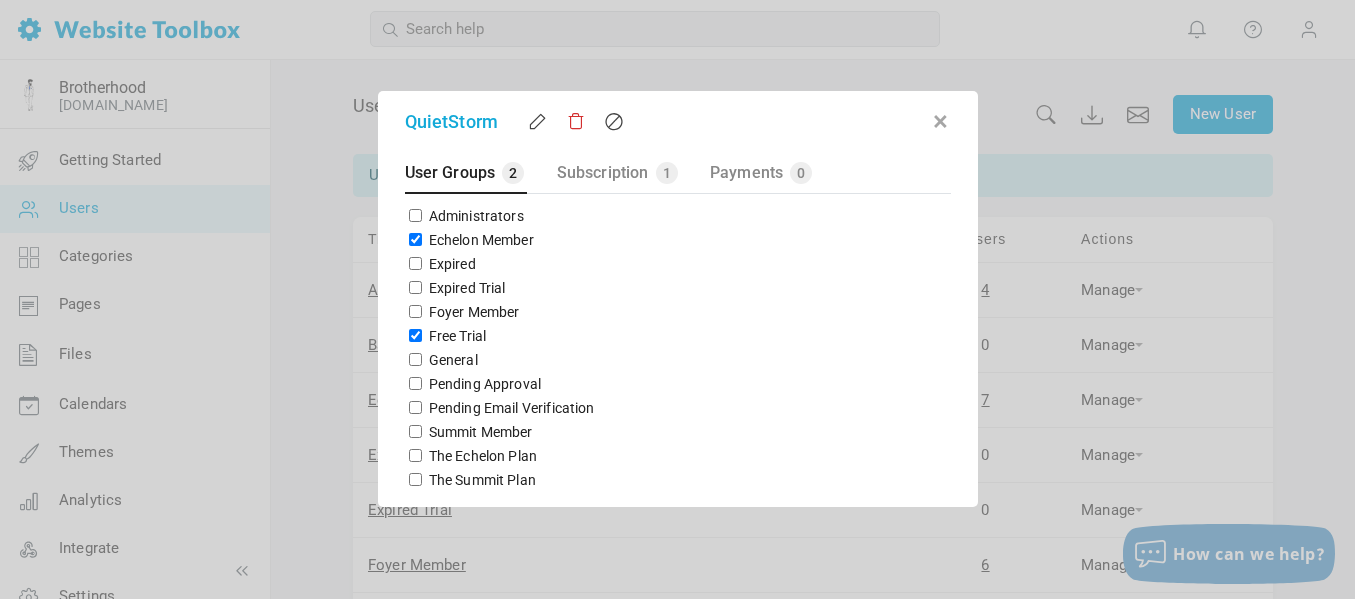 click at bounding box center (941, 118) 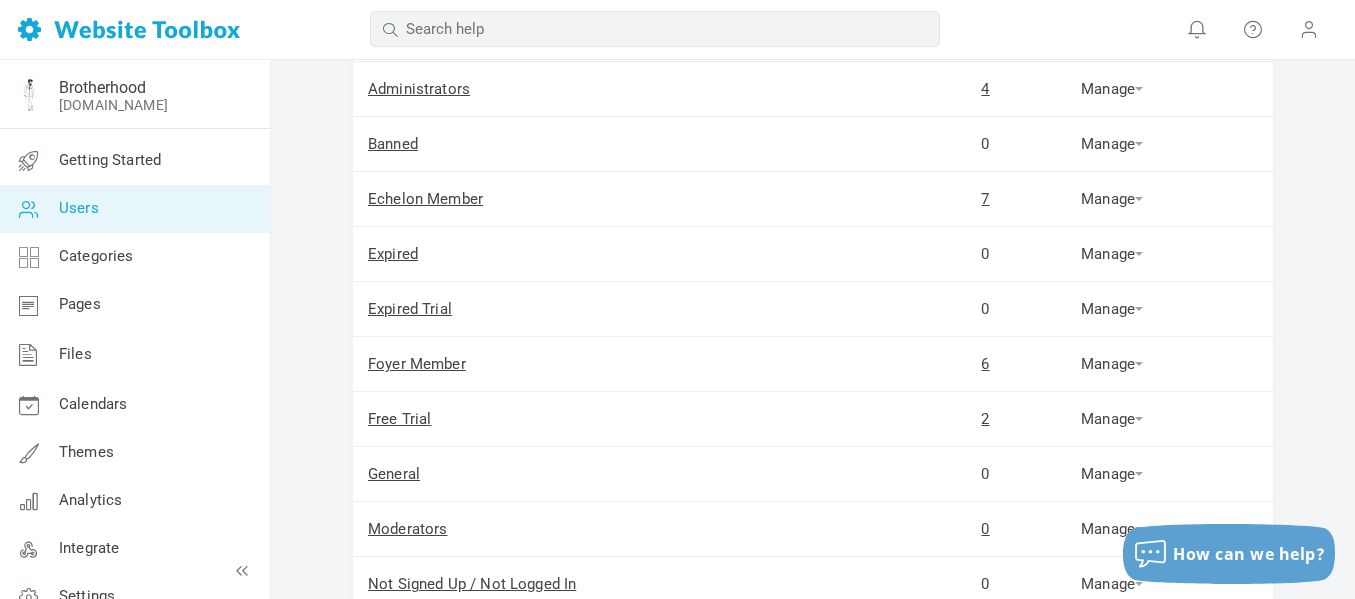 scroll, scrollTop: 194, scrollLeft: 0, axis: vertical 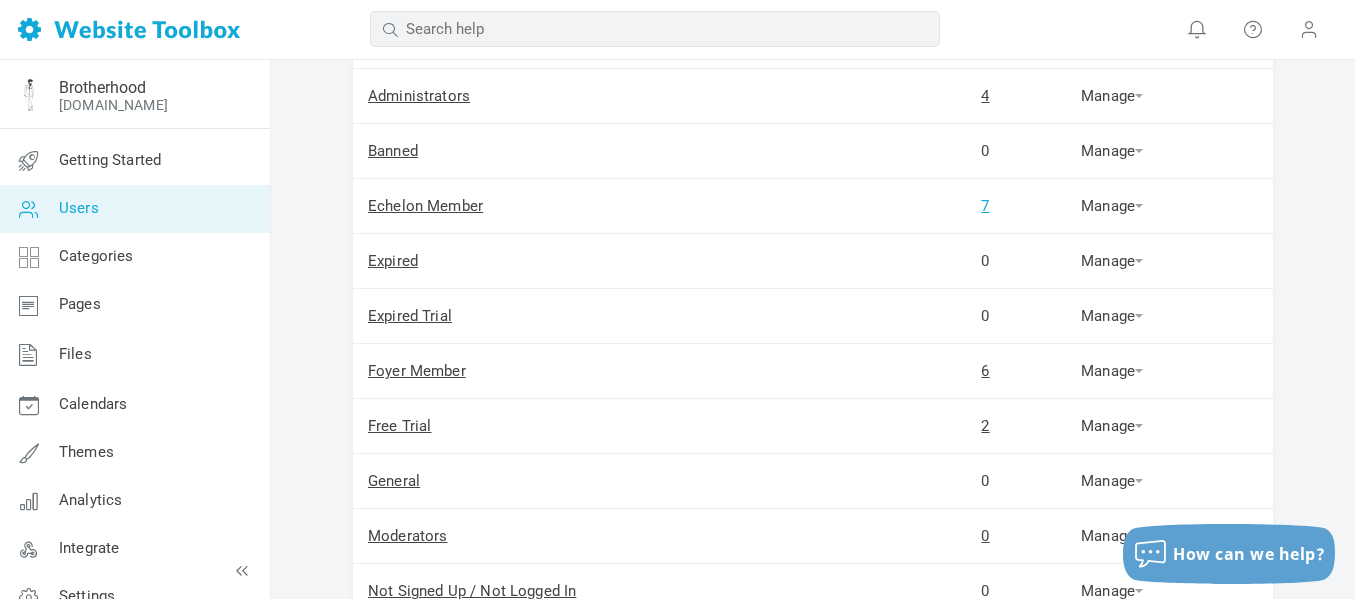 click on "7" at bounding box center [985, 206] 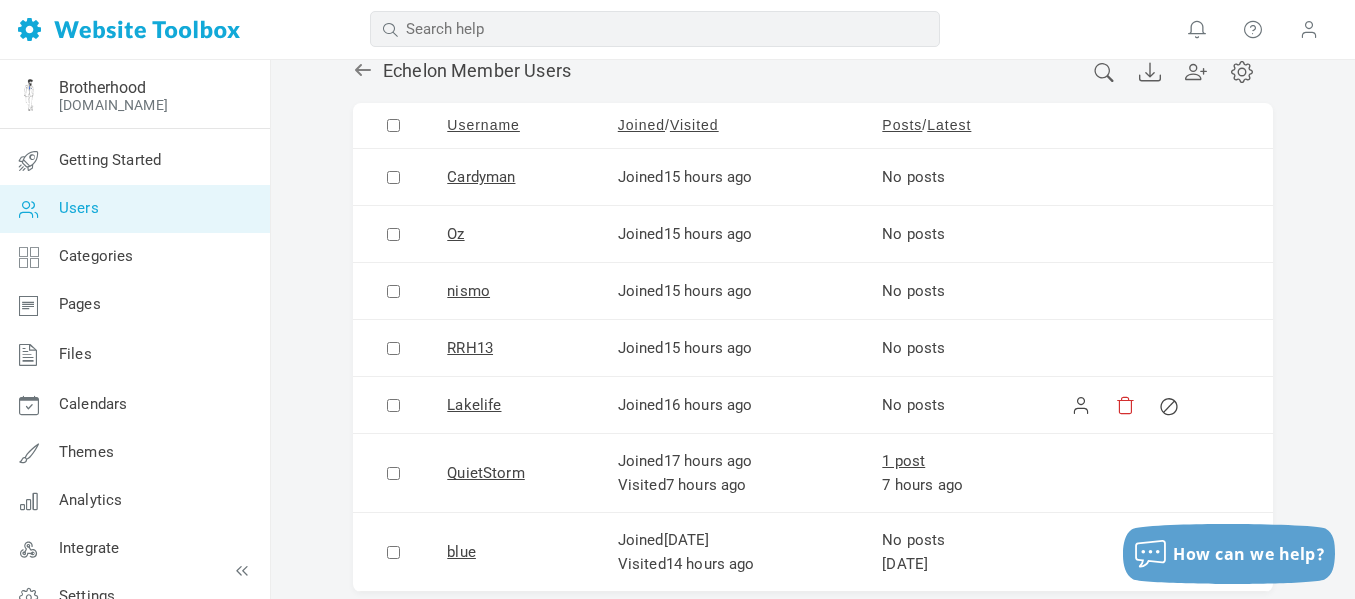 scroll, scrollTop: 36, scrollLeft: 0, axis: vertical 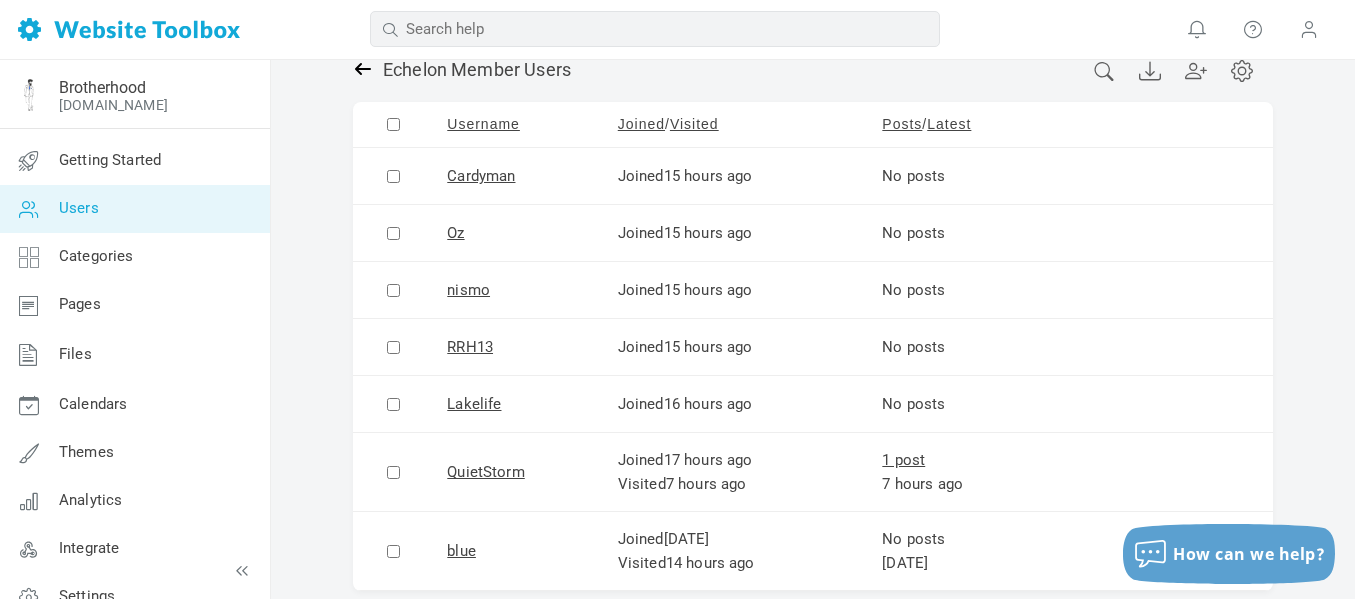 click 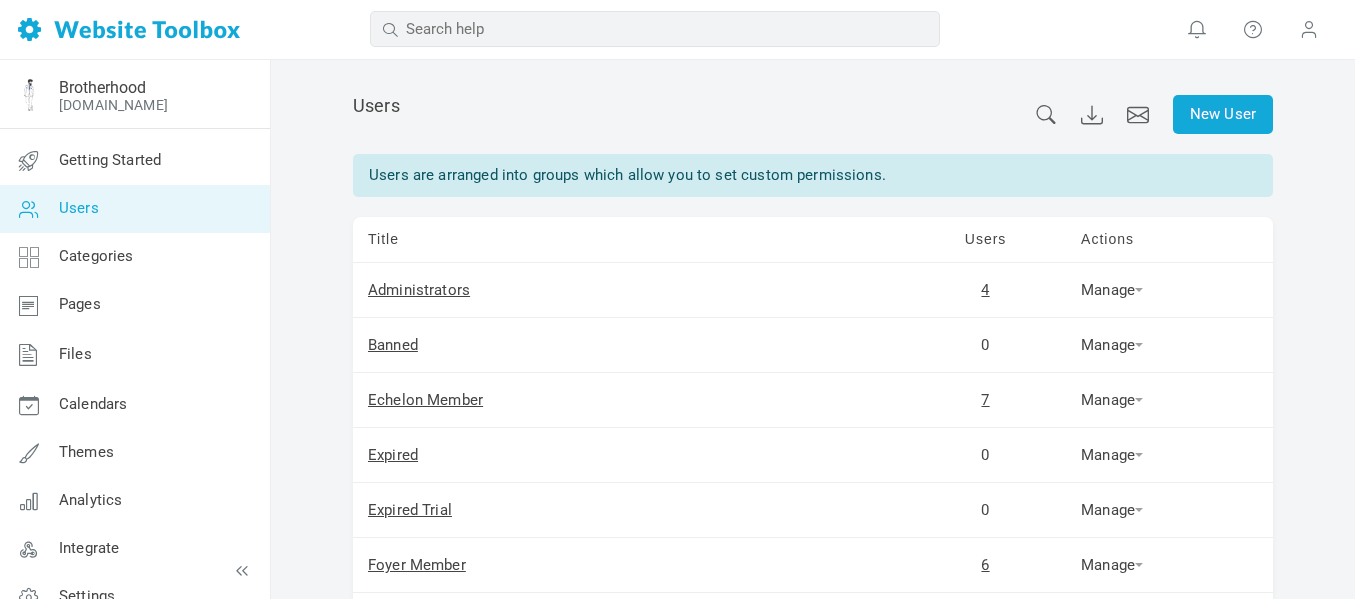 scroll, scrollTop: 0, scrollLeft: 0, axis: both 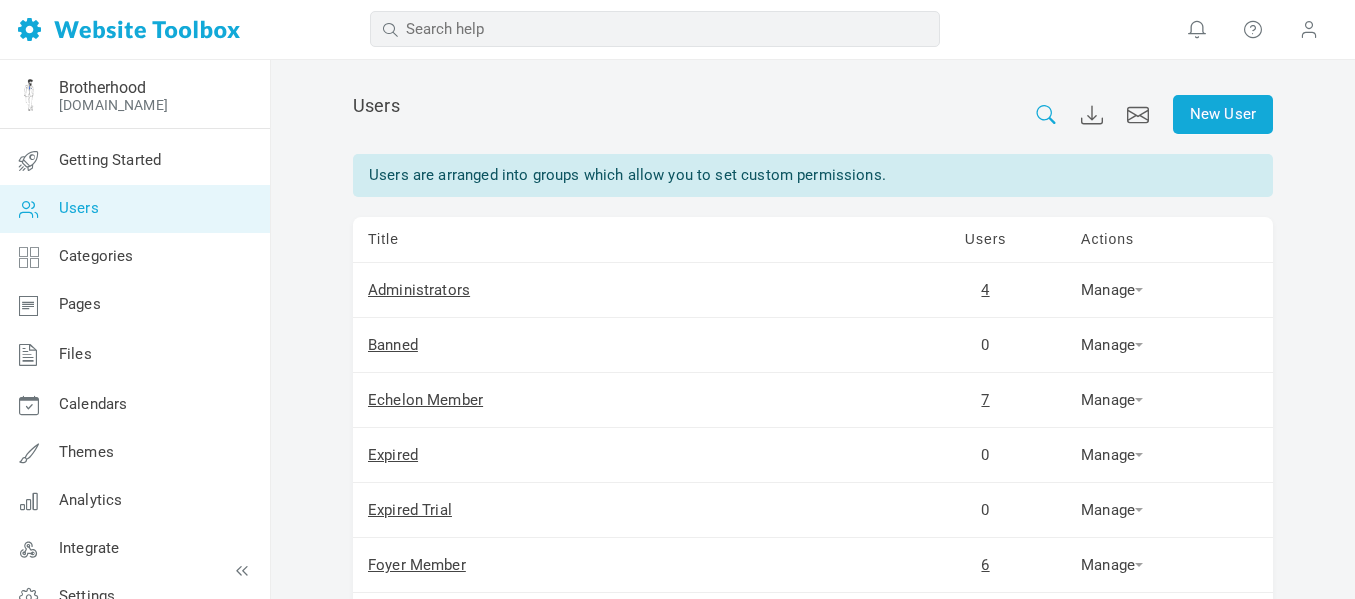 click 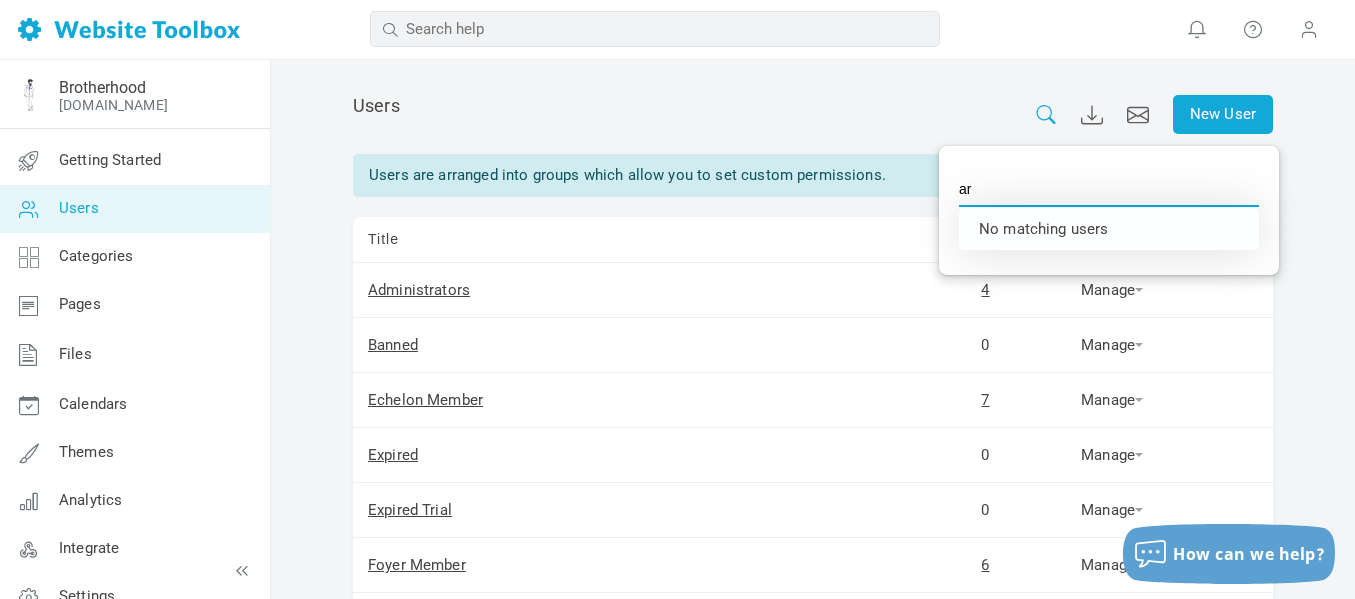 type on "a" 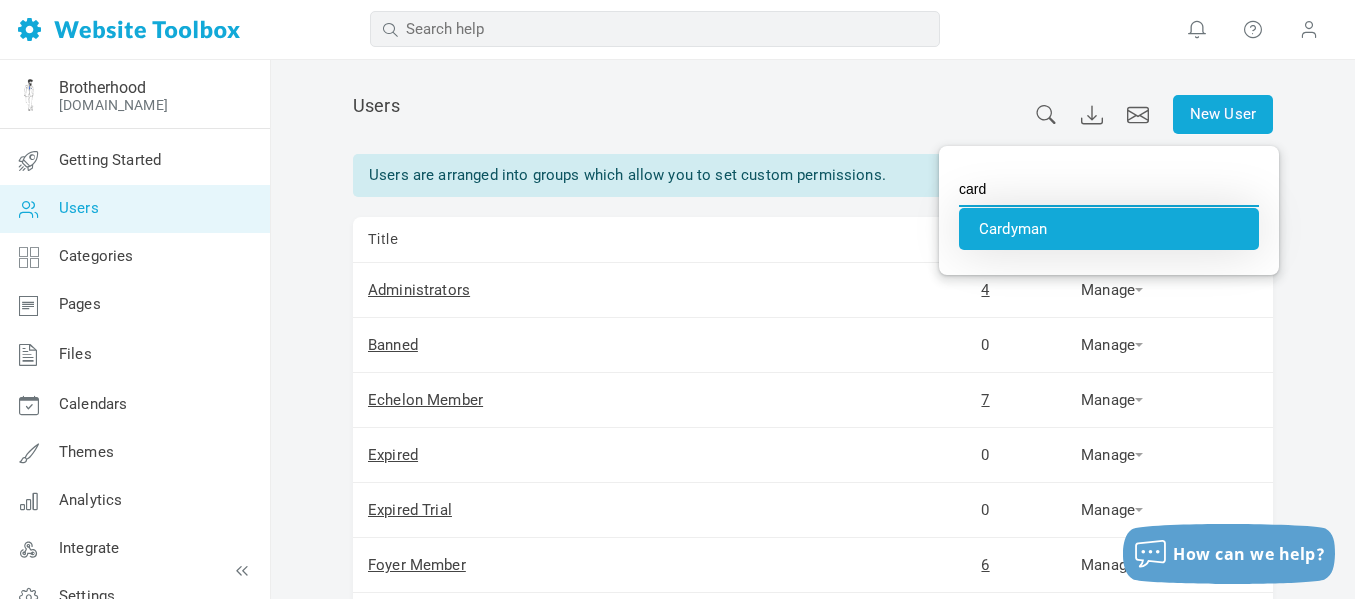 type on "Cardyman" 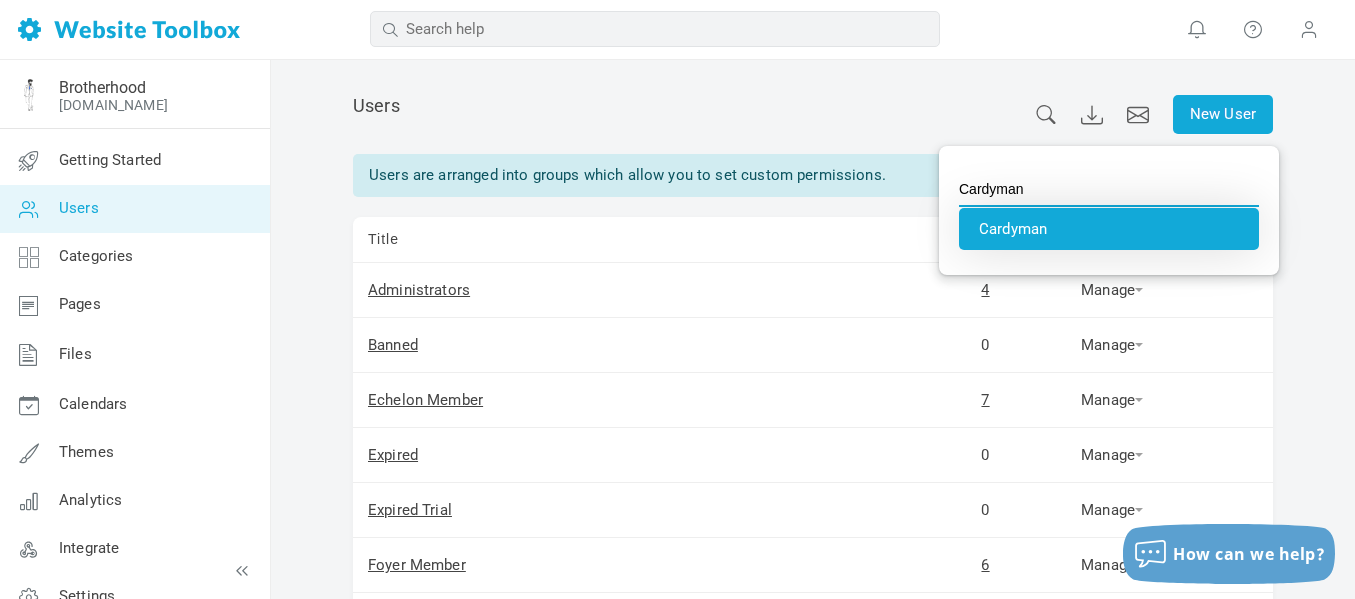 click on "Cardyman" at bounding box center [1109, 229] 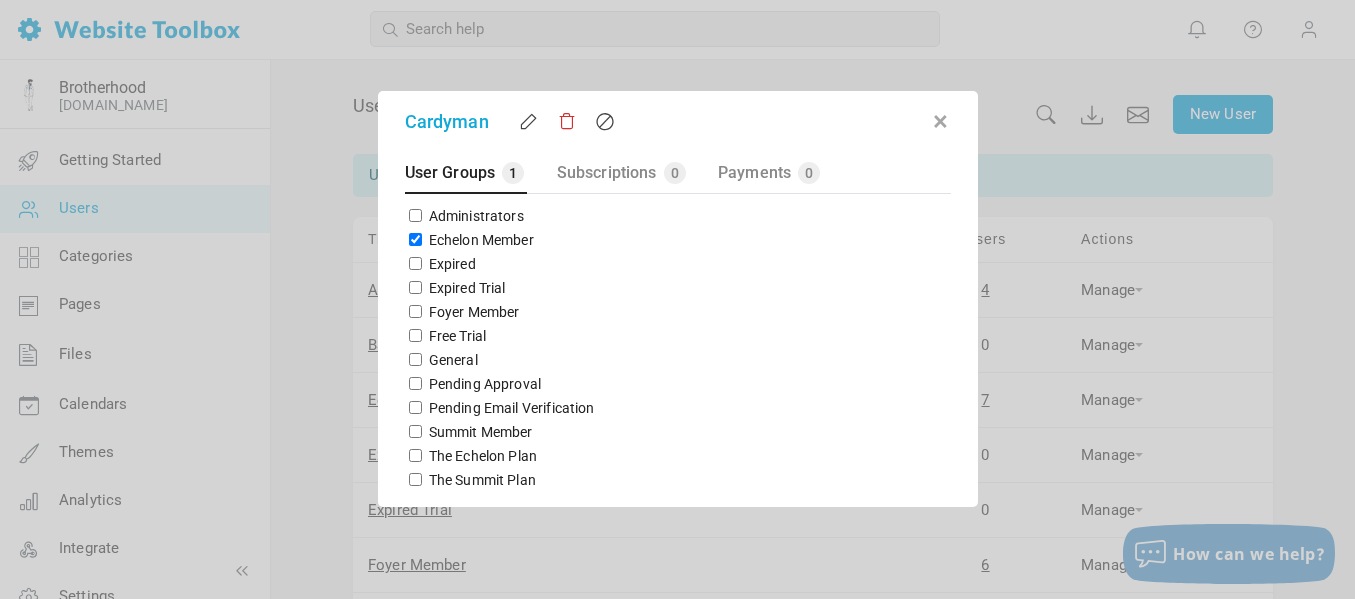 click at bounding box center (941, 118) 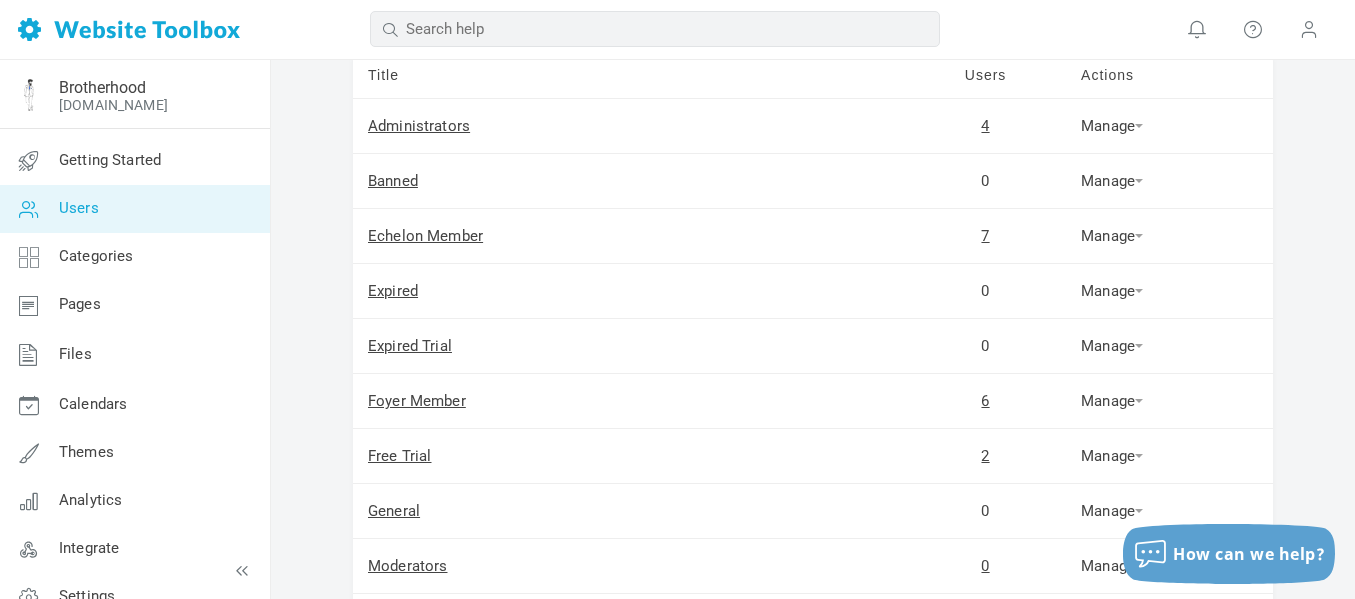 scroll, scrollTop: 165, scrollLeft: 0, axis: vertical 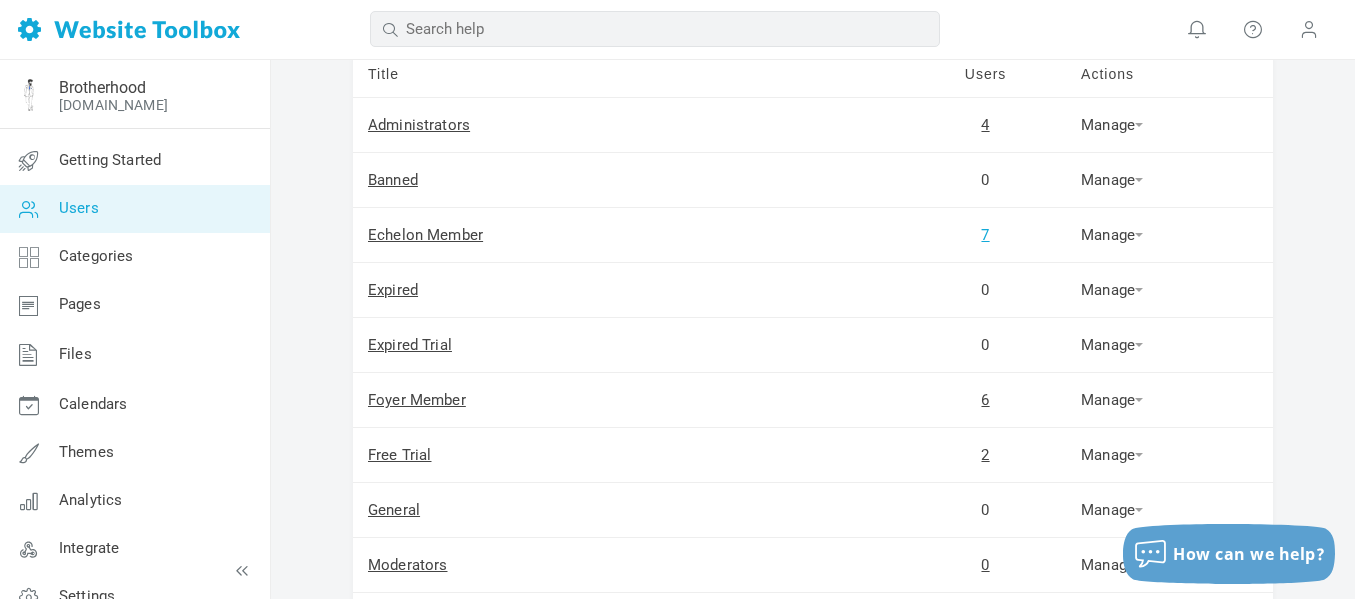 click on "7" at bounding box center [985, 235] 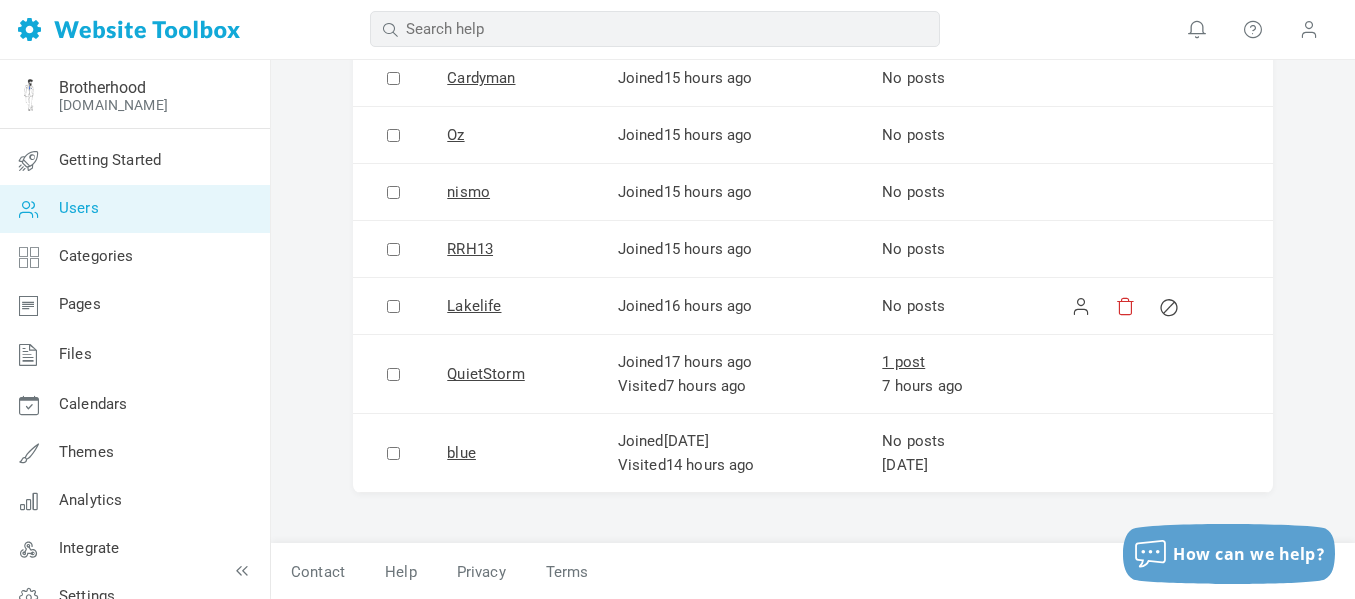 scroll, scrollTop: 0, scrollLeft: 0, axis: both 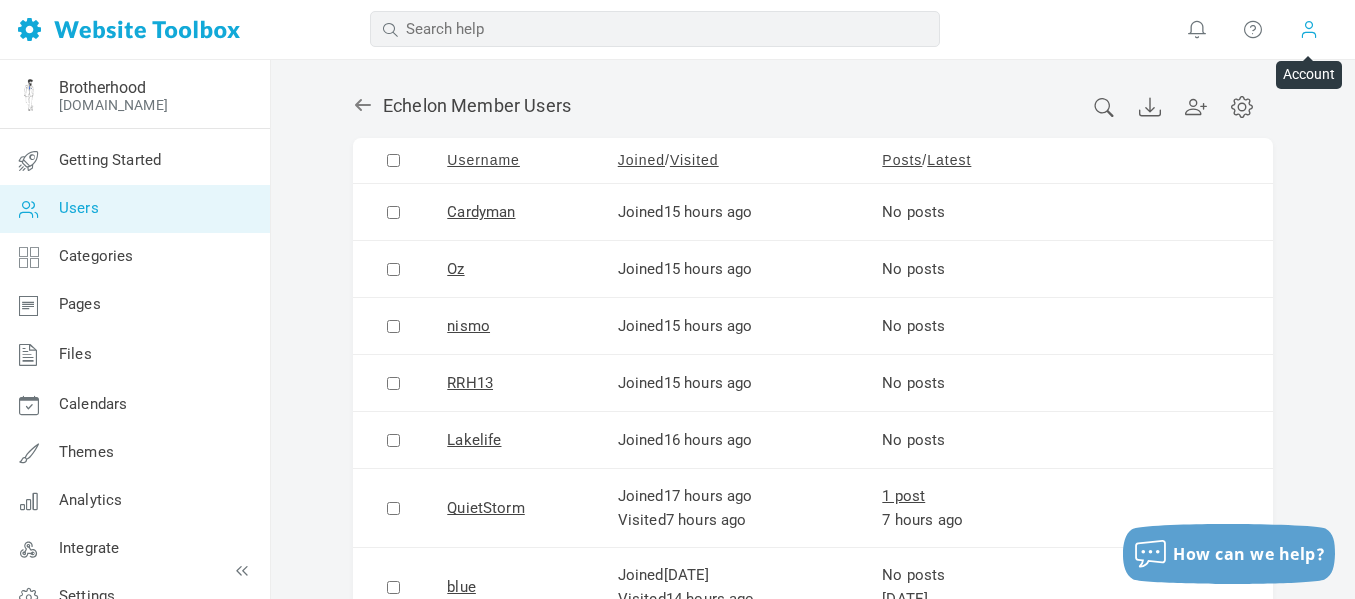 click at bounding box center (1309, 29) 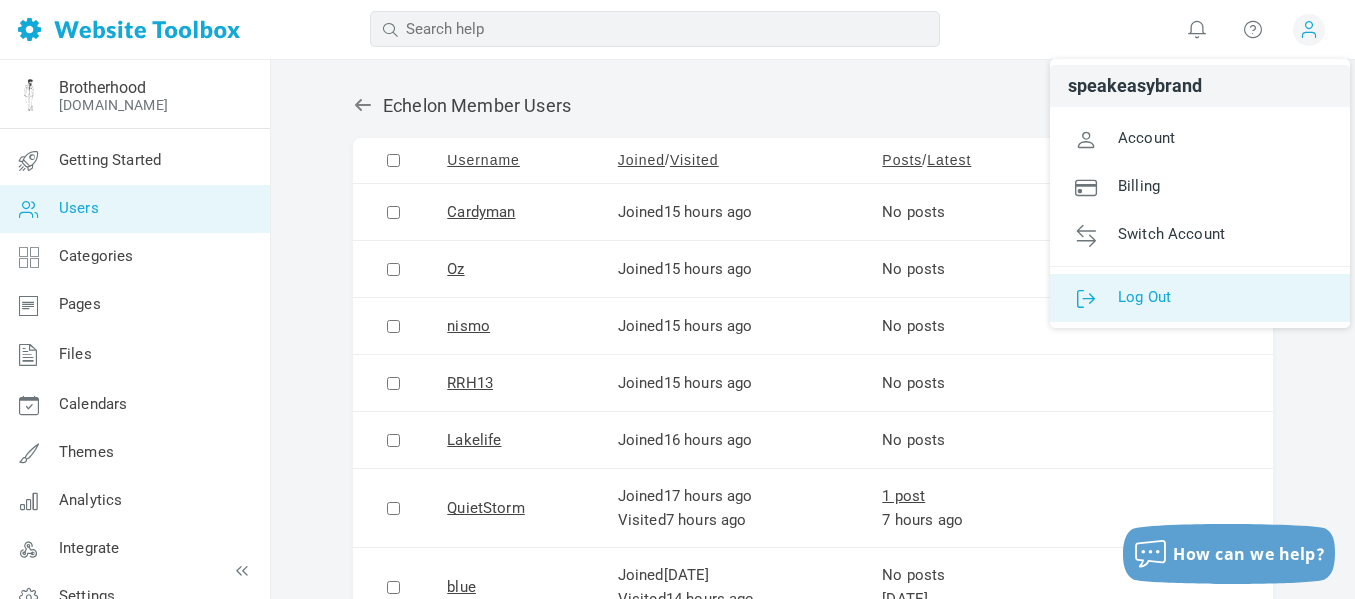 click on "Log Out" at bounding box center [1200, 298] 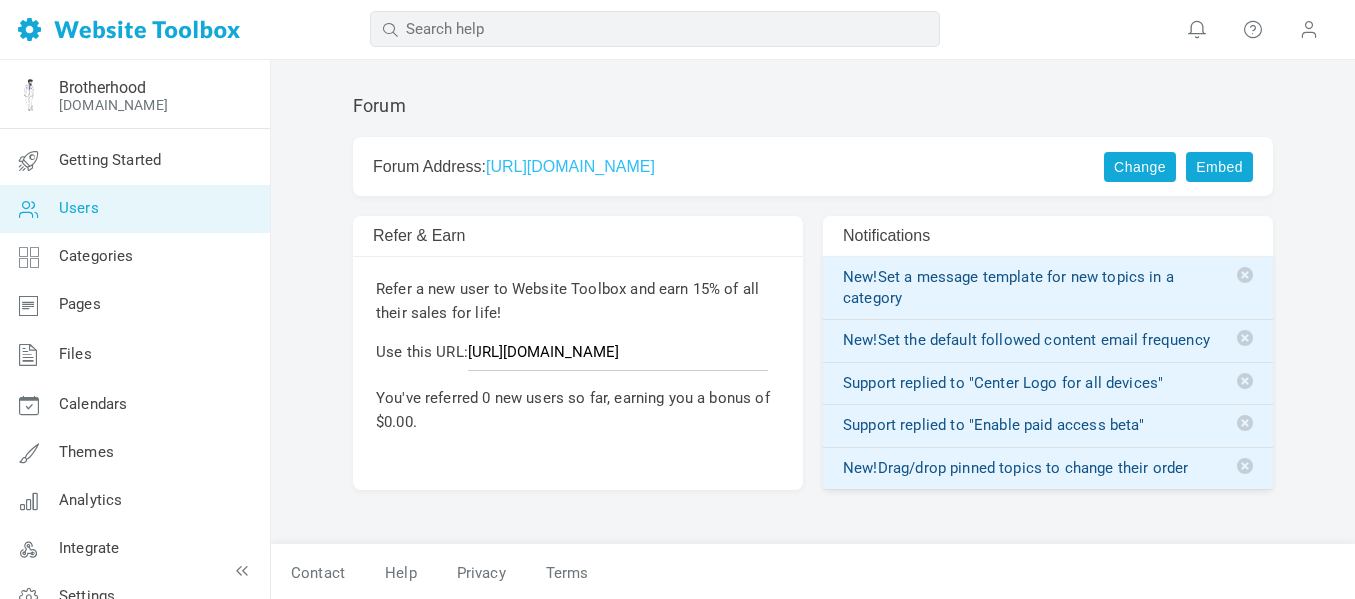 scroll, scrollTop: 0, scrollLeft: 0, axis: both 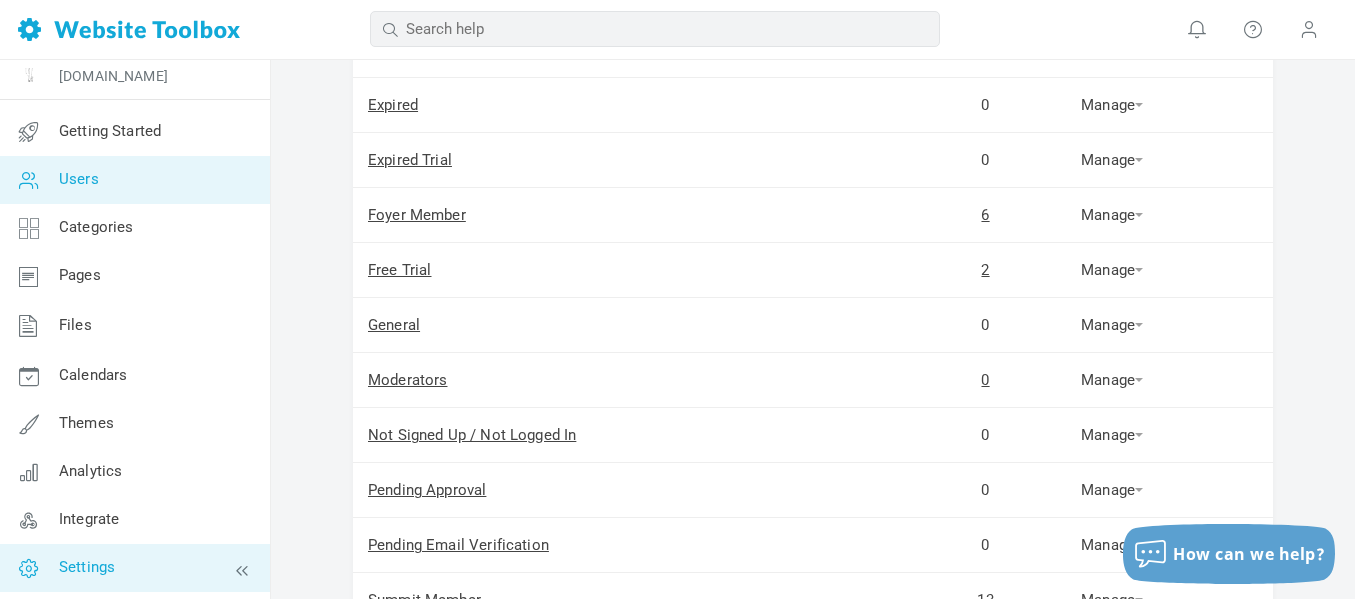 click on "Settings" at bounding box center [134, 568] 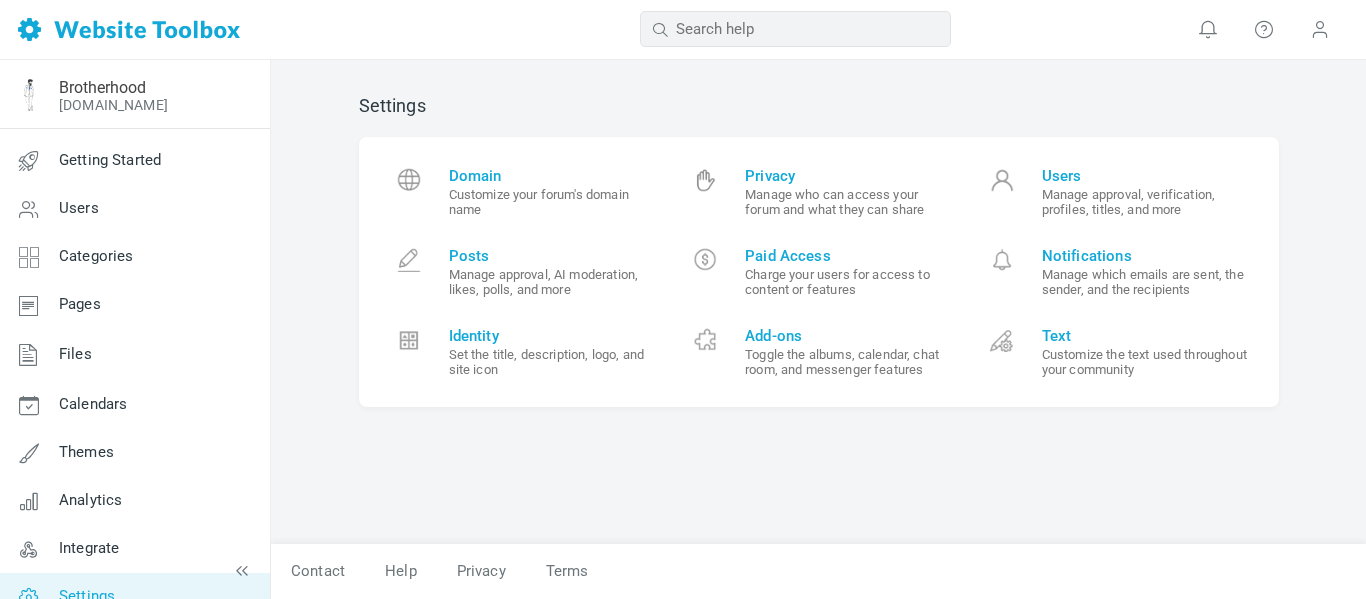 scroll, scrollTop: 0, scrollLeft: 0, axis: both 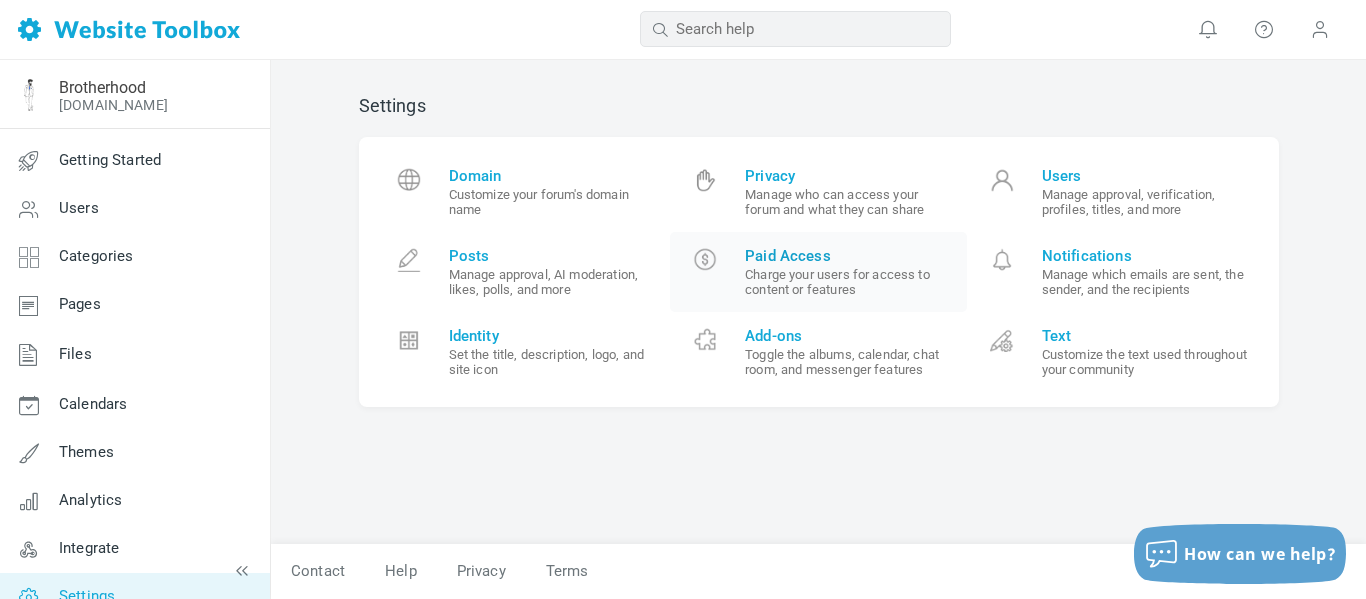 click on "Charge your users for access to content or features" at bounding box center [848, 282] 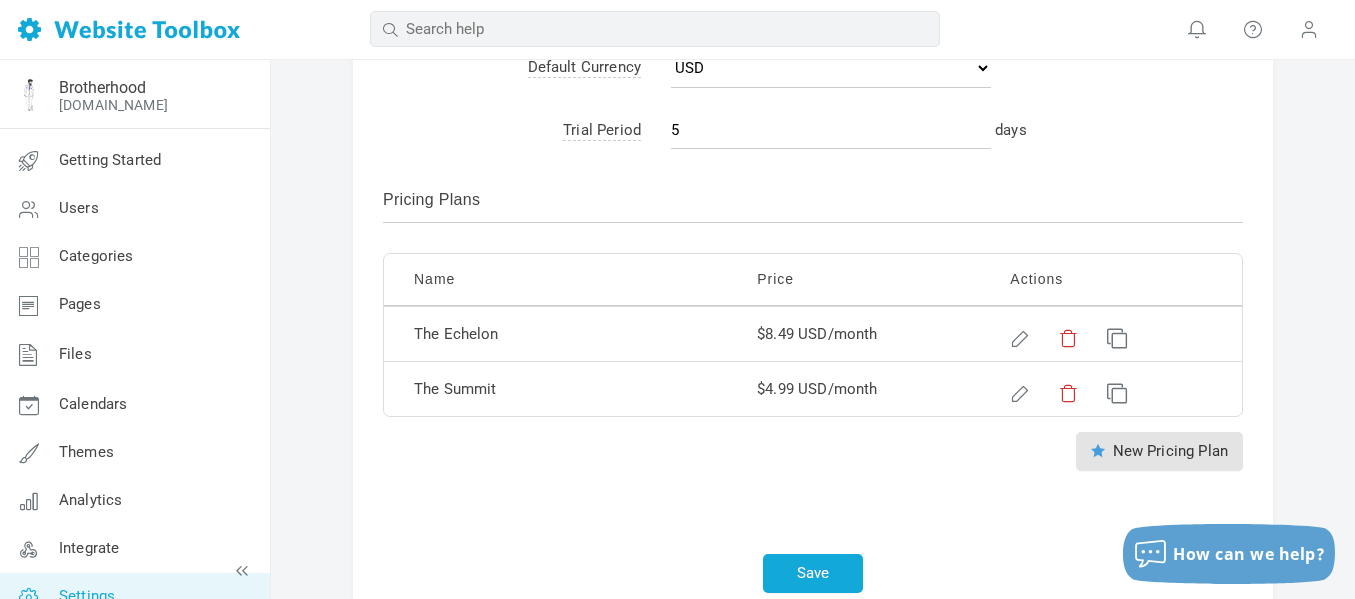 scroll, scrollTop: 1094, scrollLeft: 0, axis: vertical 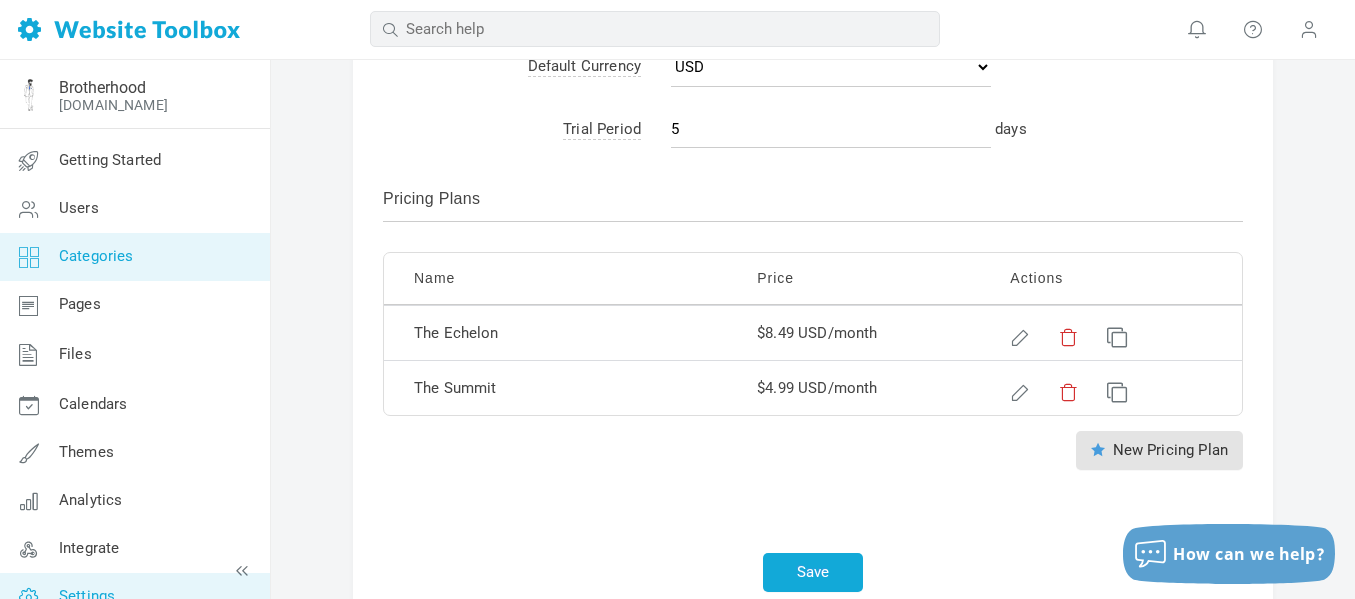 click on "Categories" at bounding box center [134, 257] 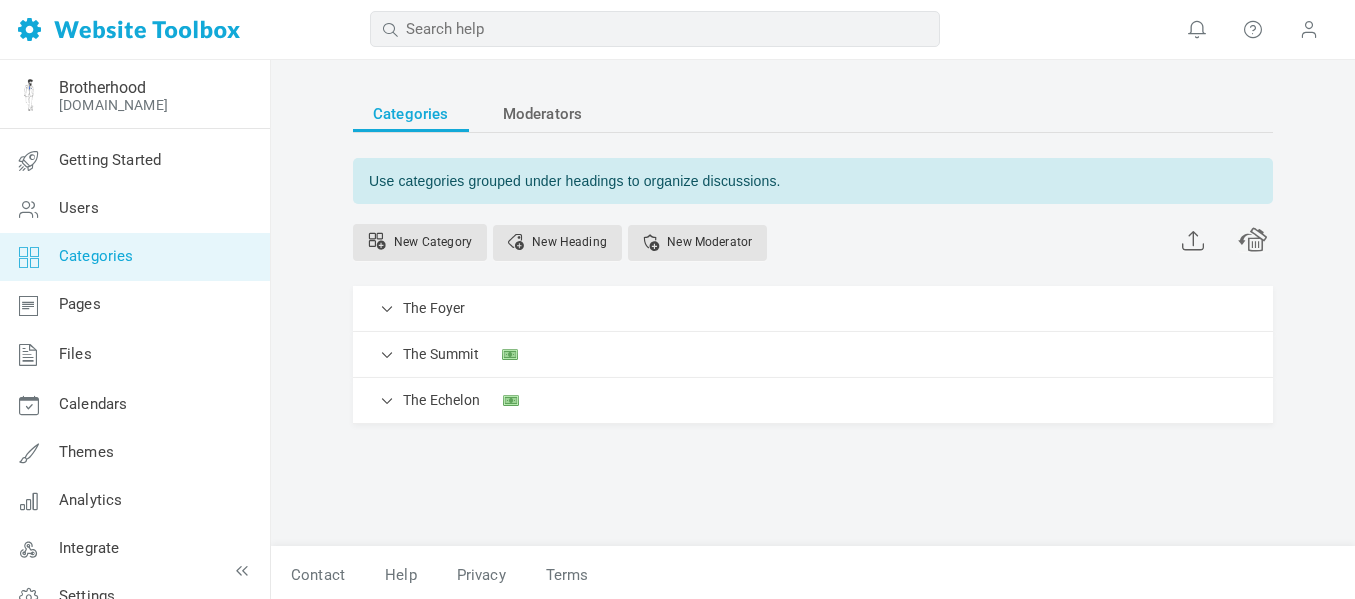 scroll, scrollTop: 0, scrollLeft: 0, axis: both 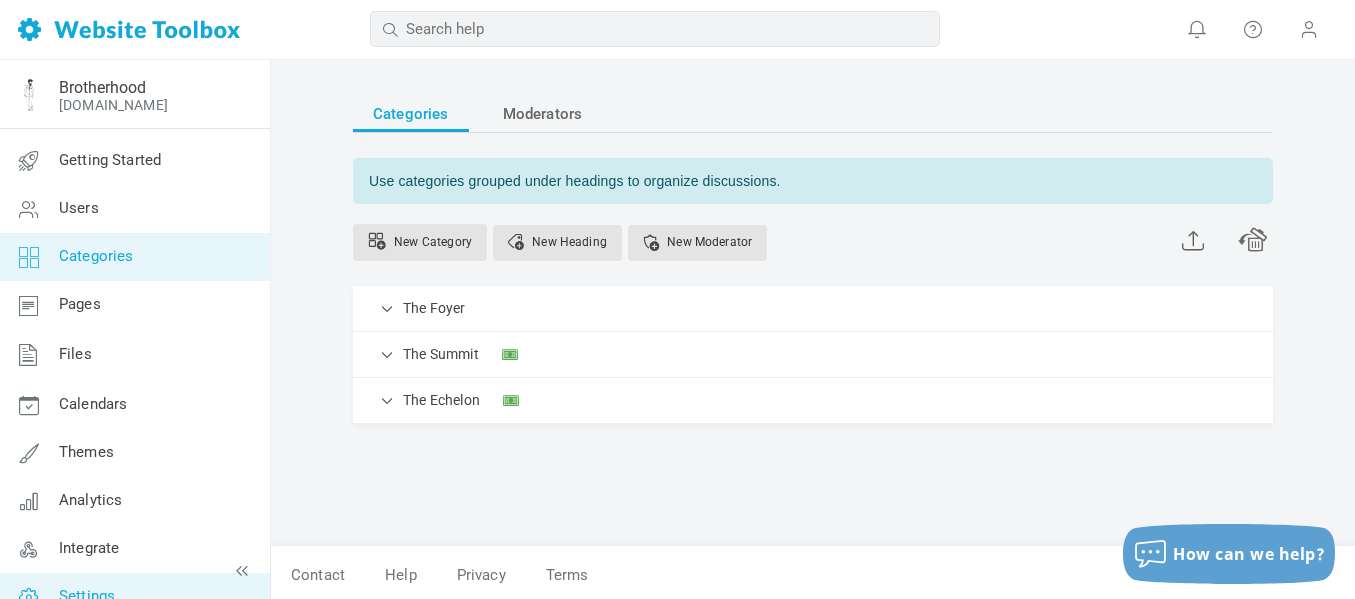 click on "Settings" at bounding box center (134, 597) 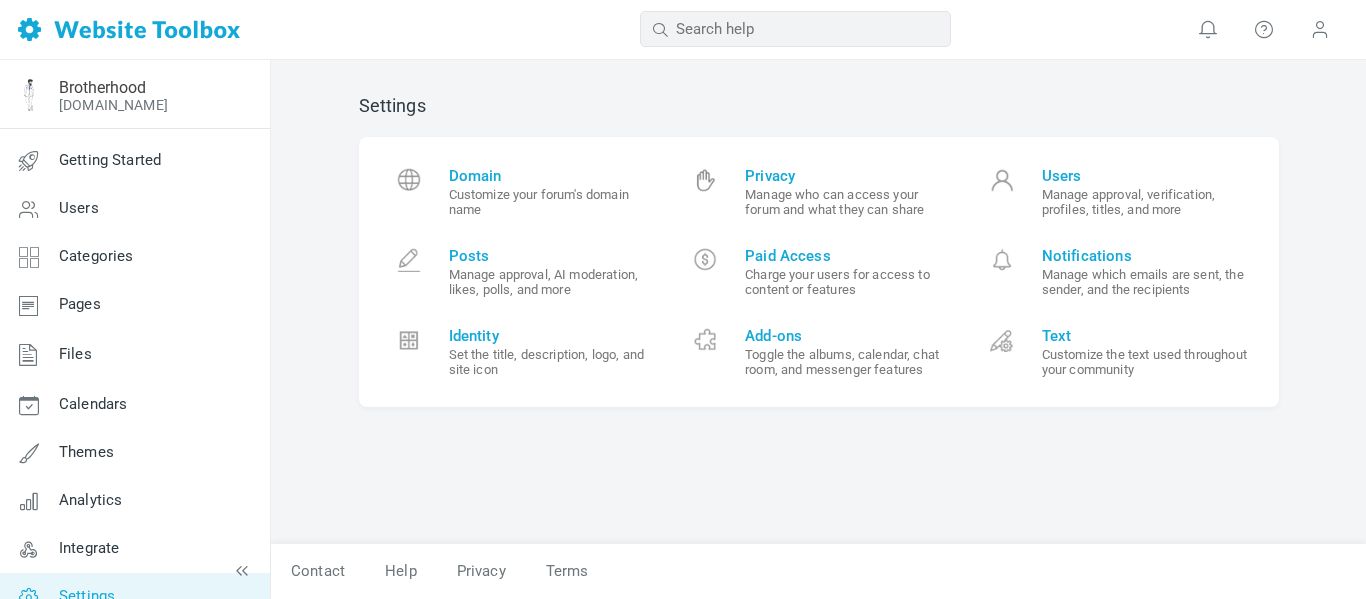 scroll, scrollTop: 0, scrollLeft: 0, axis: both 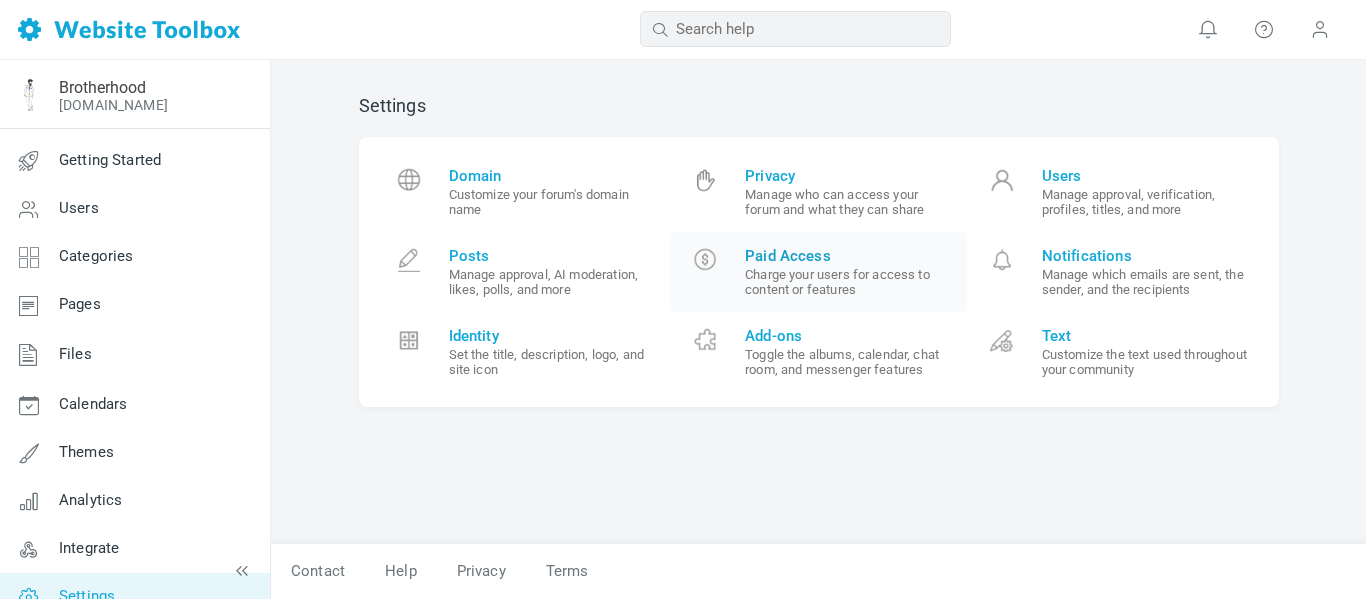 click on "Charge your users for access to content or features" at bounding box center (848, 282) 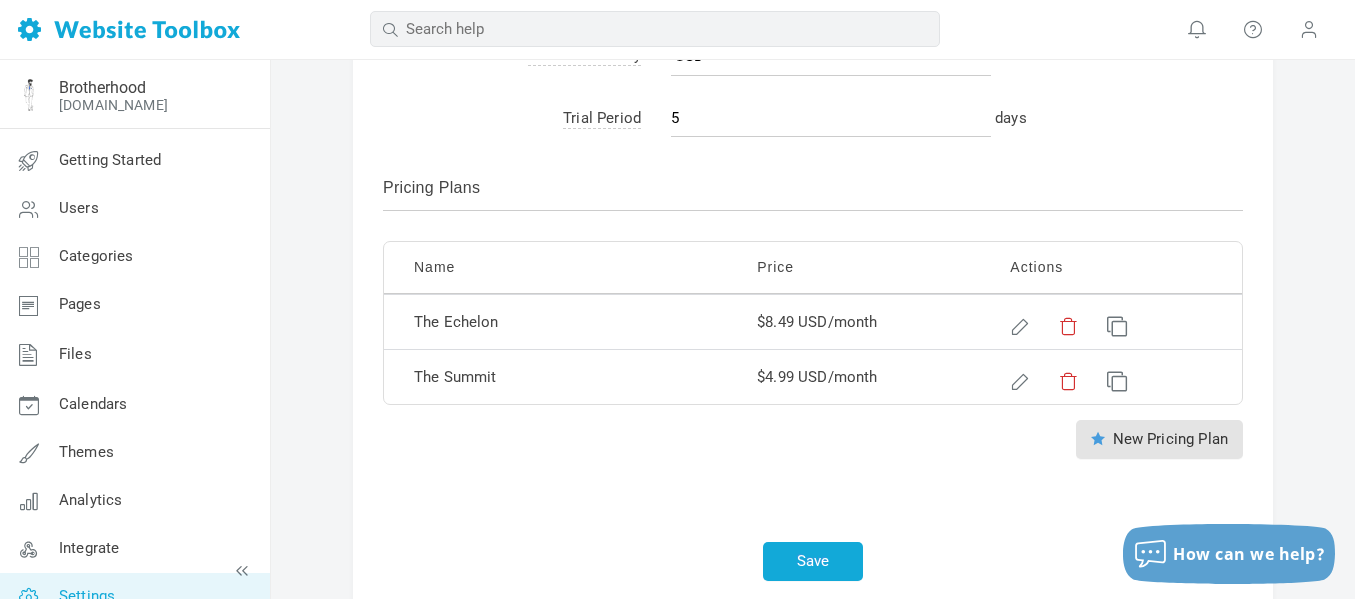 scroll, scrollTop: 1104, scrollLeft: 0, axis: vertical 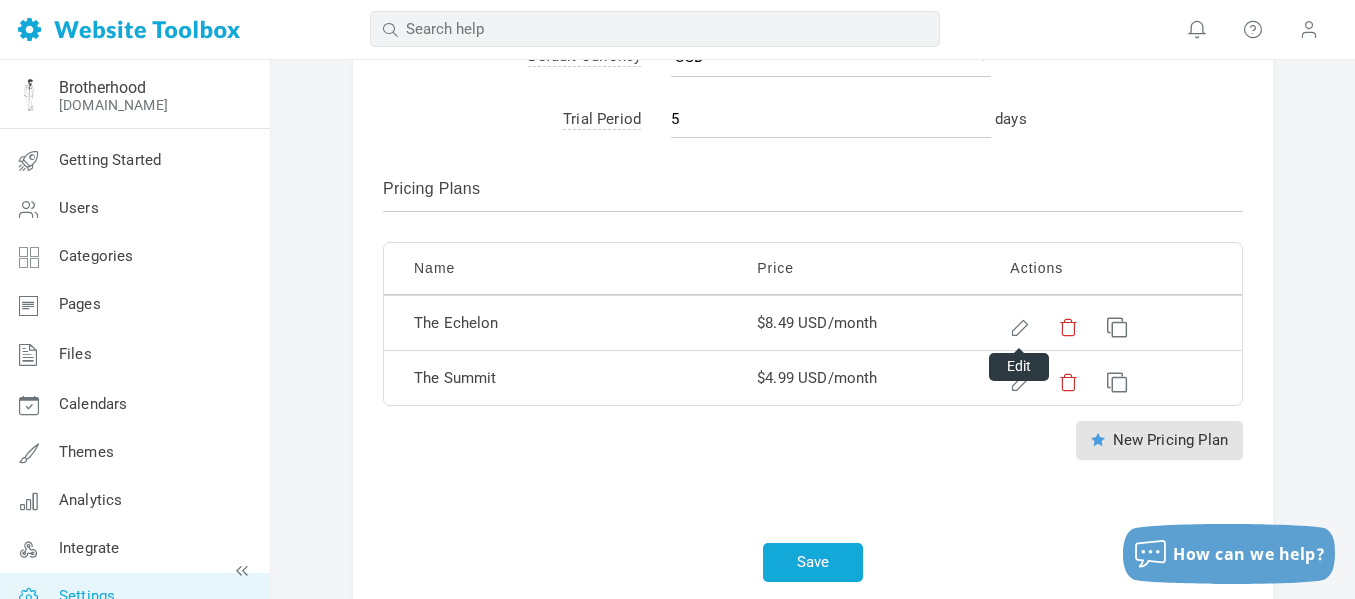 click at bounding box center [1017, 324] 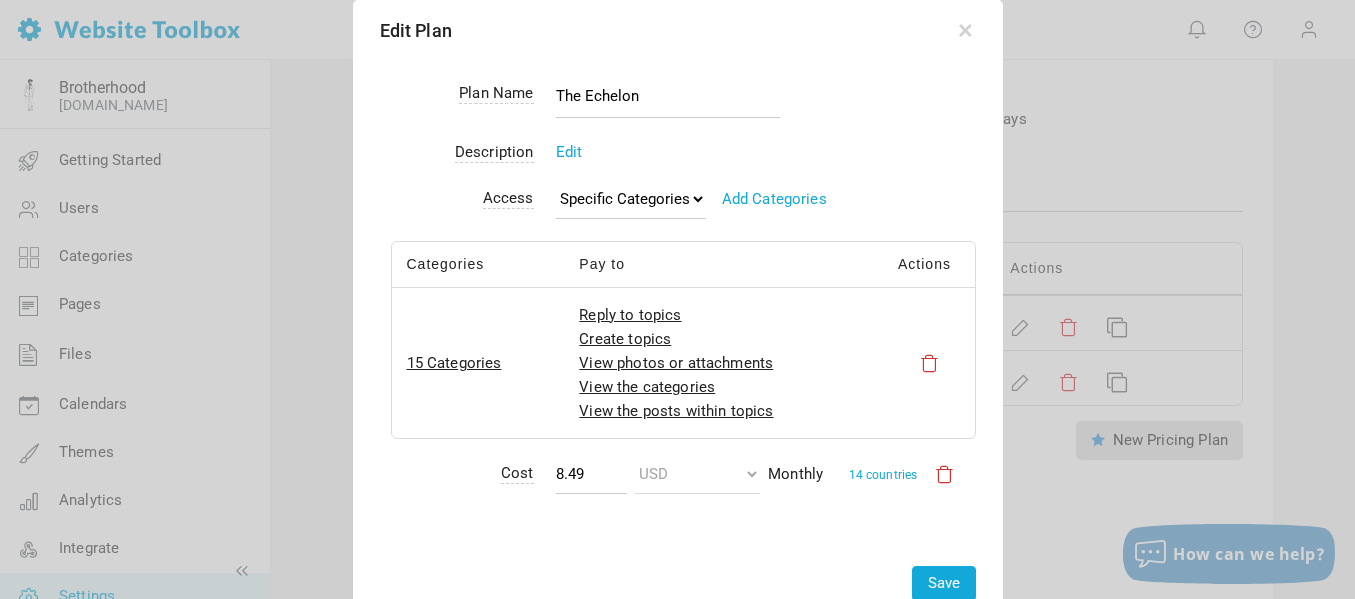 scroll, scrollTop: 1098, scrollLeft: 0, axis: vertical 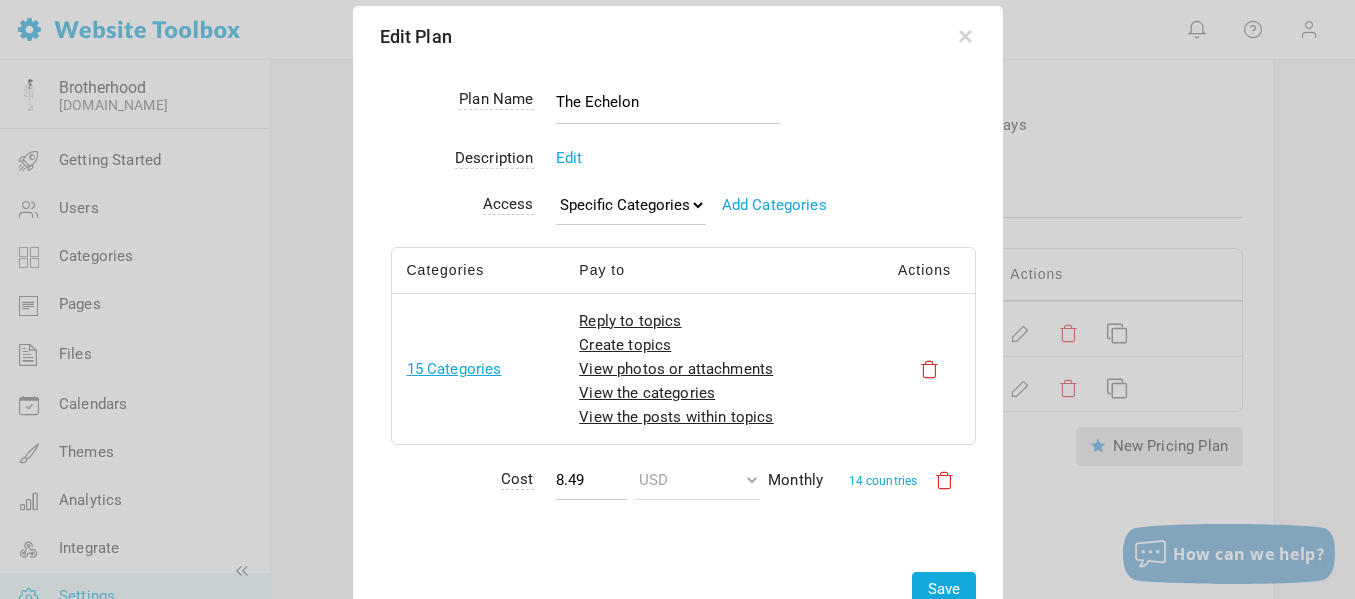 click on "15 Categories" at bounding box center [454, 369] 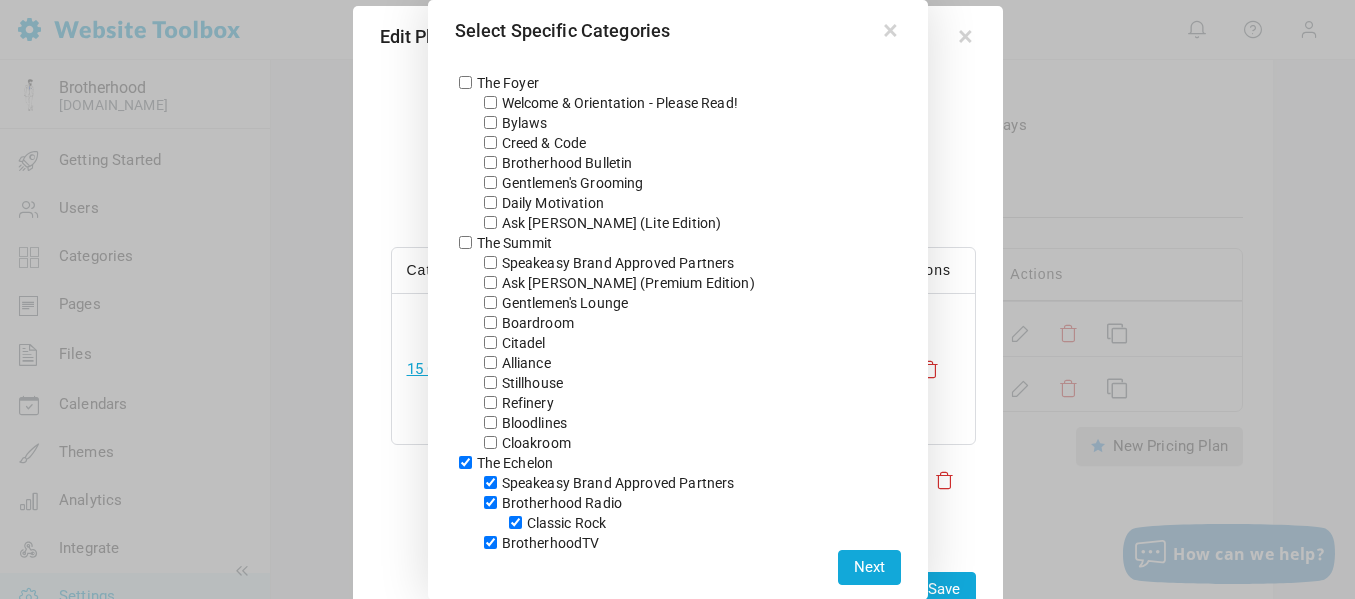 scroll, scrollTop: 1094, scrollLeft: 0, axis: vertical 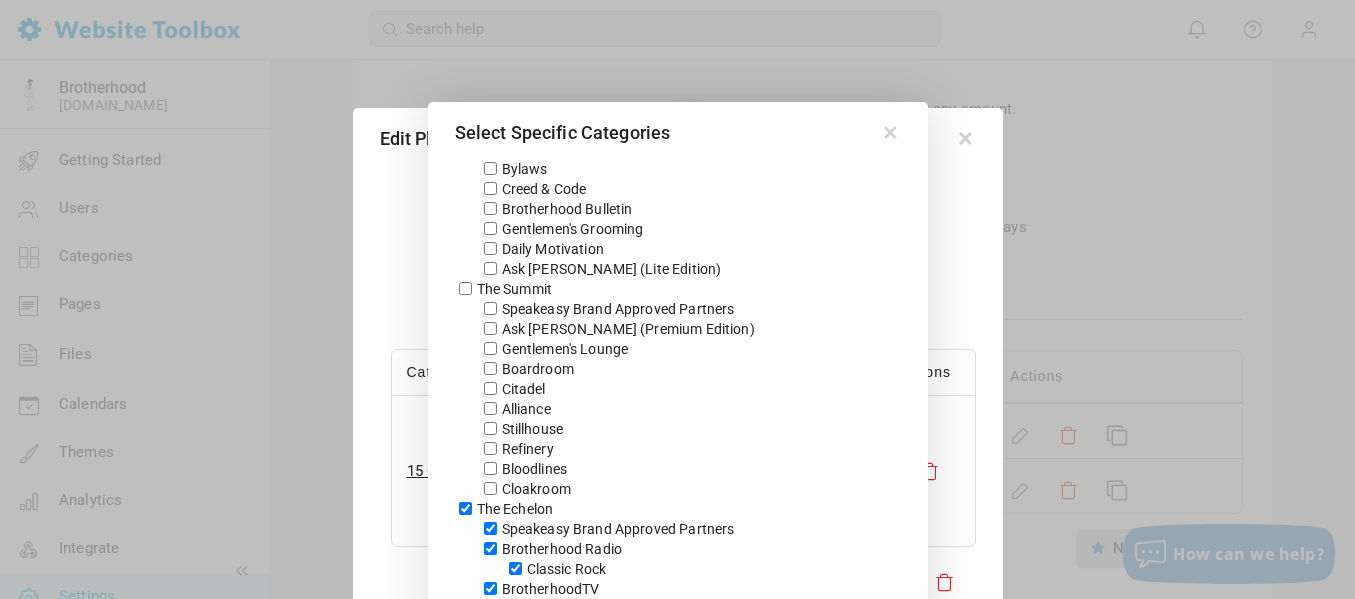 click at bounding box center [677, 299] 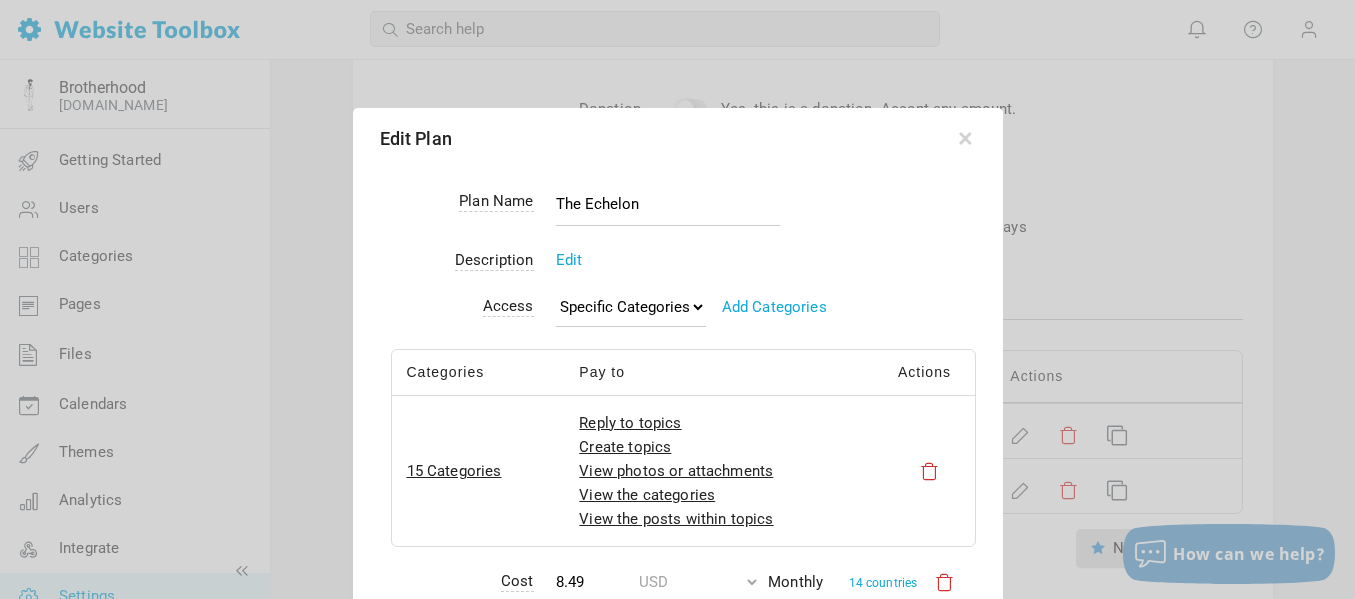 click at bounding box center (677, 299) 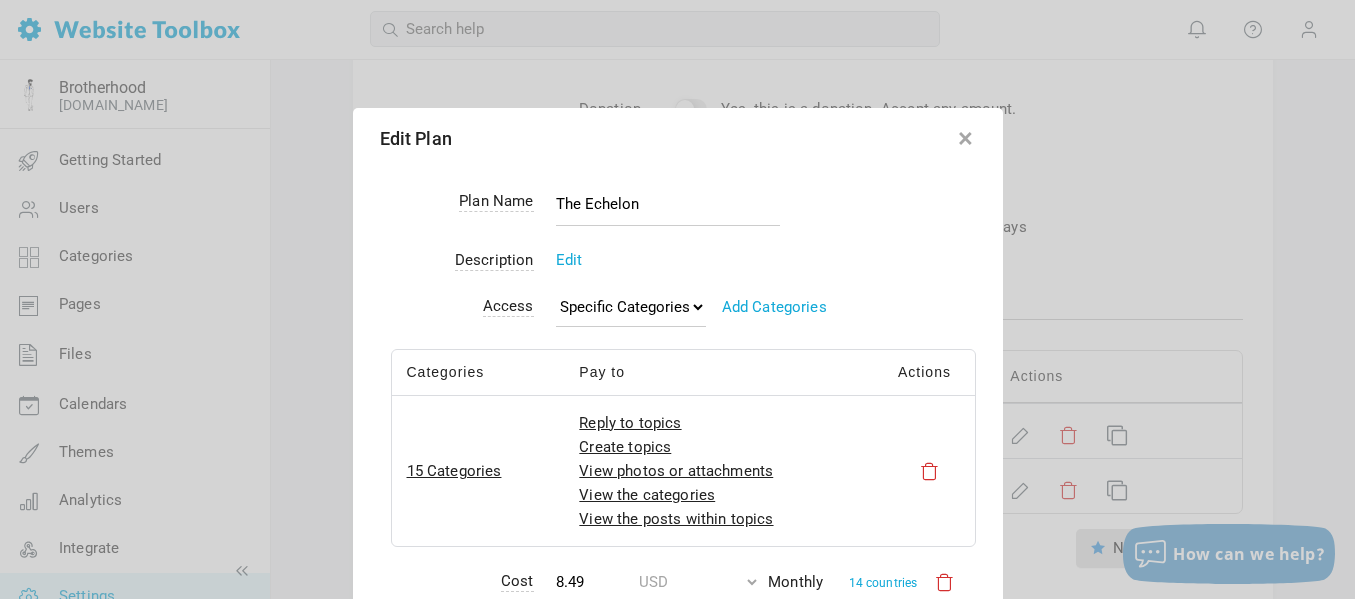 click at bounding box center [966, 135] 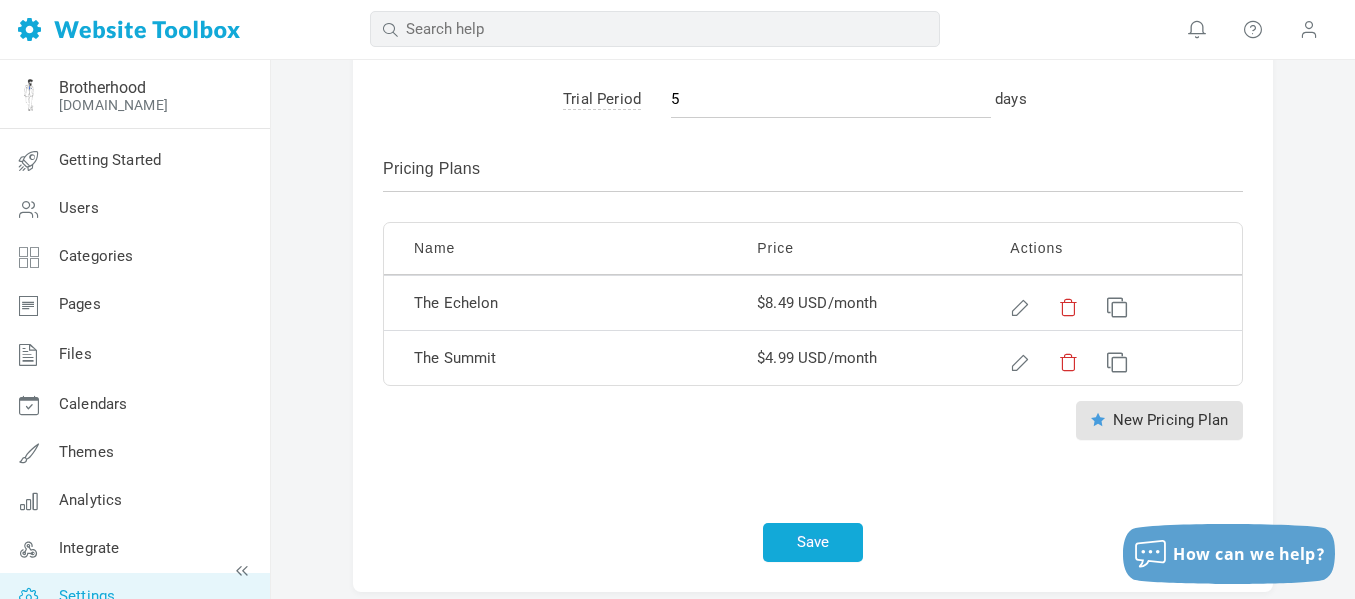 scroll, scrollTop: 1125, scrollLeft: 0, axis: vertical 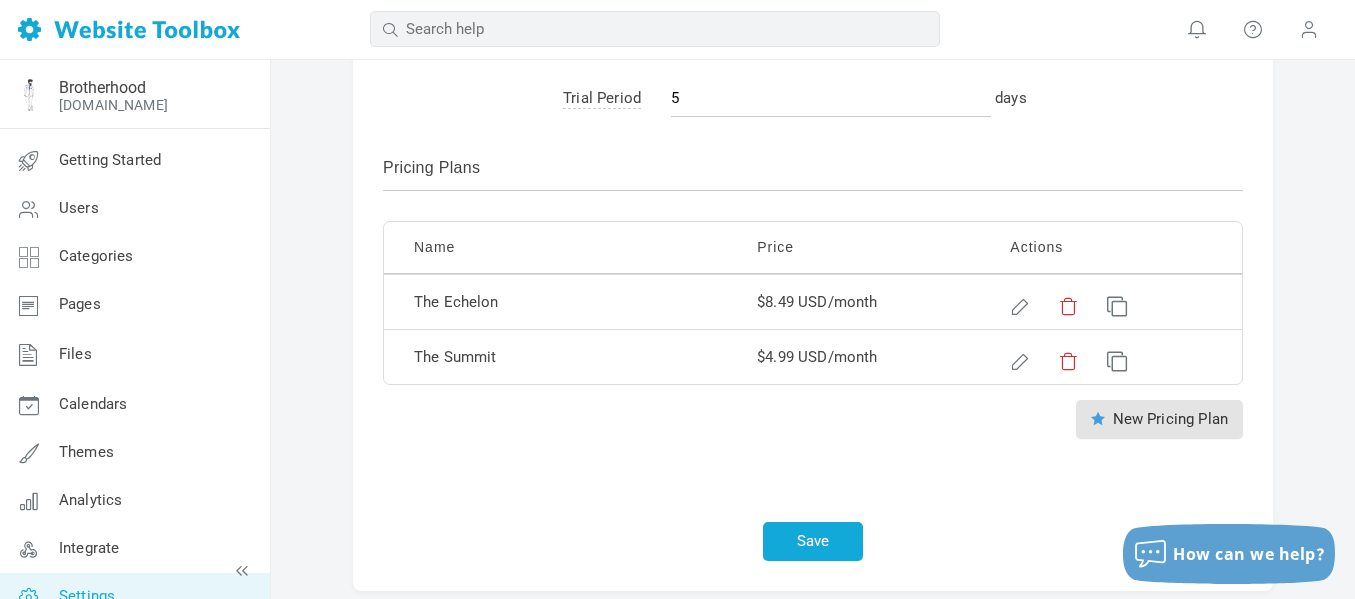 click on "Paid Access Settings
Albums
Enable
Calendar
Enable
Chat Room
Enable
Settings
Messenger
Enable
Privacy
<i class='icon icon-visibility'></i><span>Public<p class='hidden-multiselect-item'>Anyone can view your community.</p></span>
<i class='icon icon-hide'></i><span>Hidden <p class='hidden-multiselect-item'>Your community is visible to everyone, but we ask search engines not to index the content.</p><s/pan>
<i class='icon icon-lock'></i><span>Private<p class='hidden-multiselect-item'>Only logged in users can view your community. Search engines can’t view or index it.</p></span>
<i class='icon icon-invitation'></i><span>Invite Only<p class='hidden-multiselect-item'>Only invited users can view your community.</p></span>
Private     Public   Hidden    Private" at bounding box center (813, -184) 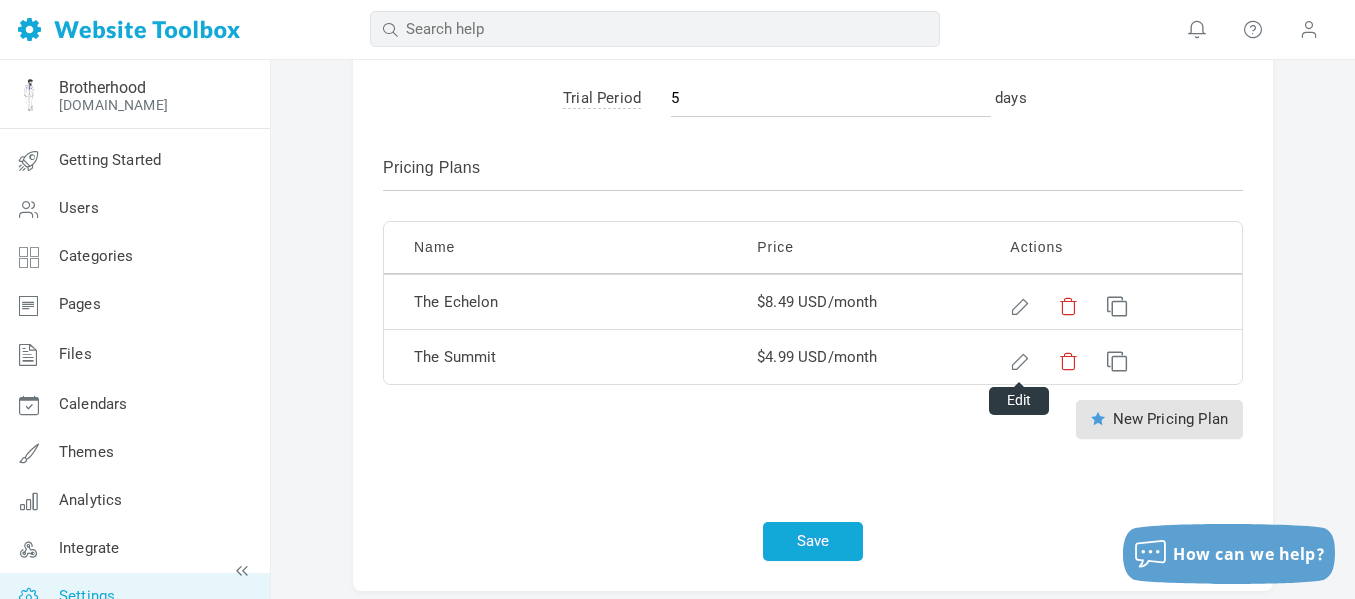 click at bounding box center [1017, 358] 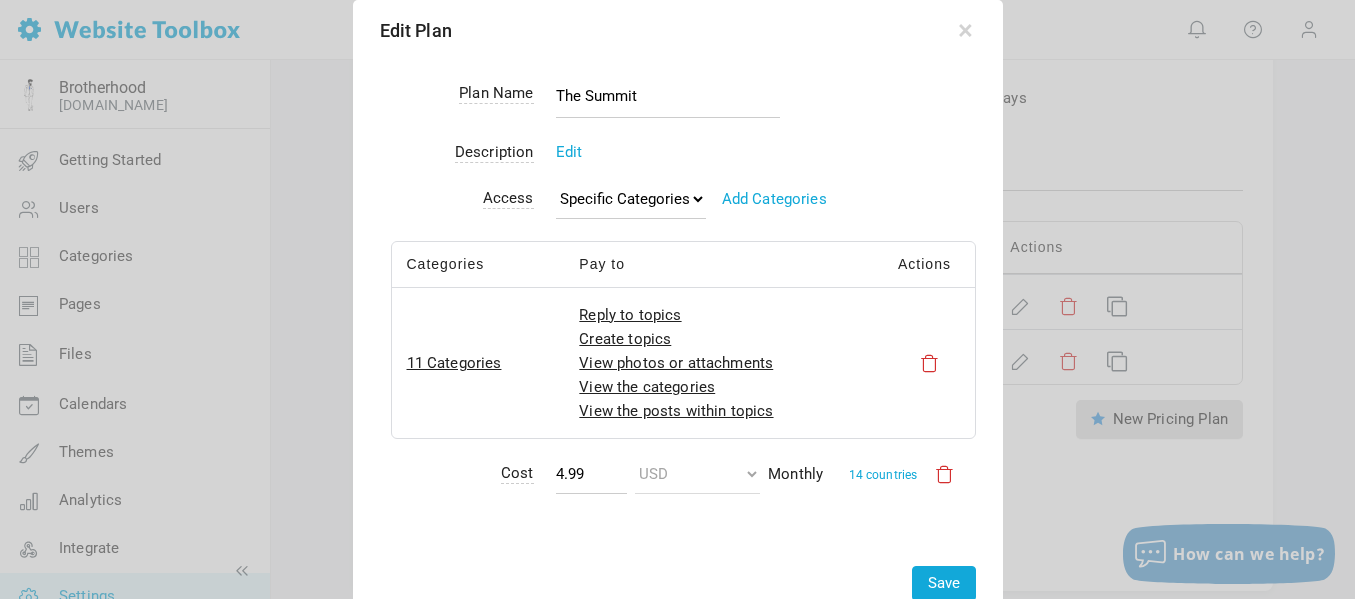 scroll, scrollTop: 1119, scrollLeft: 0, axis: vertical 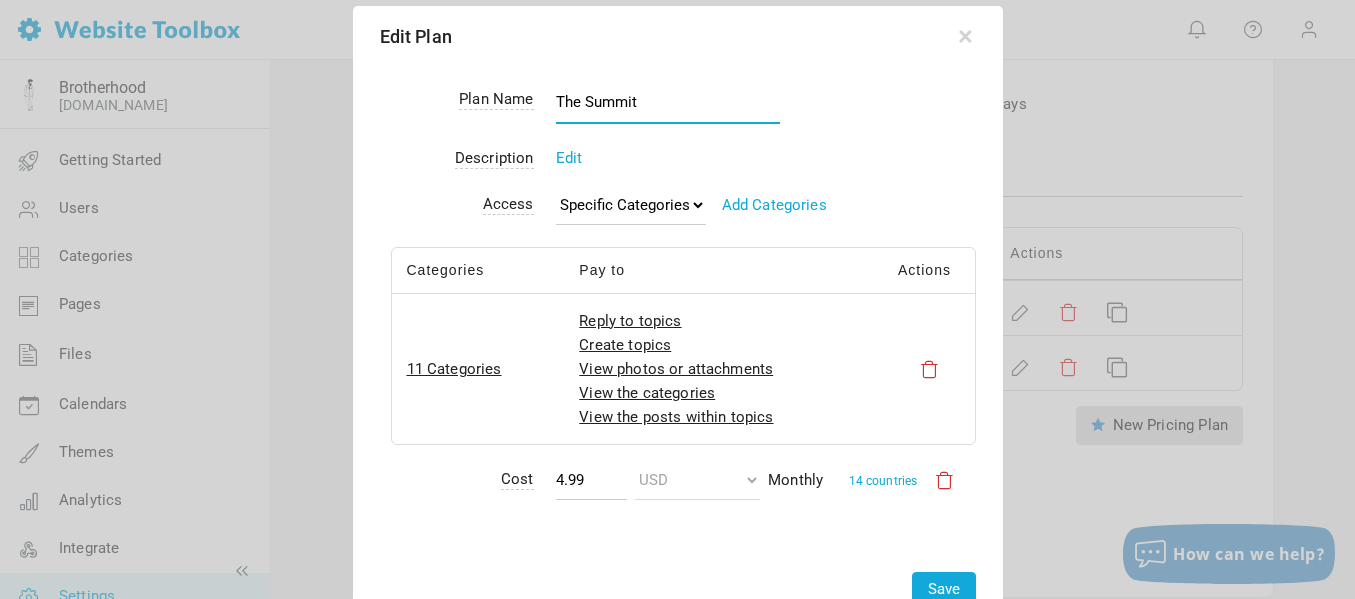 click at bounding box center (677, 299) 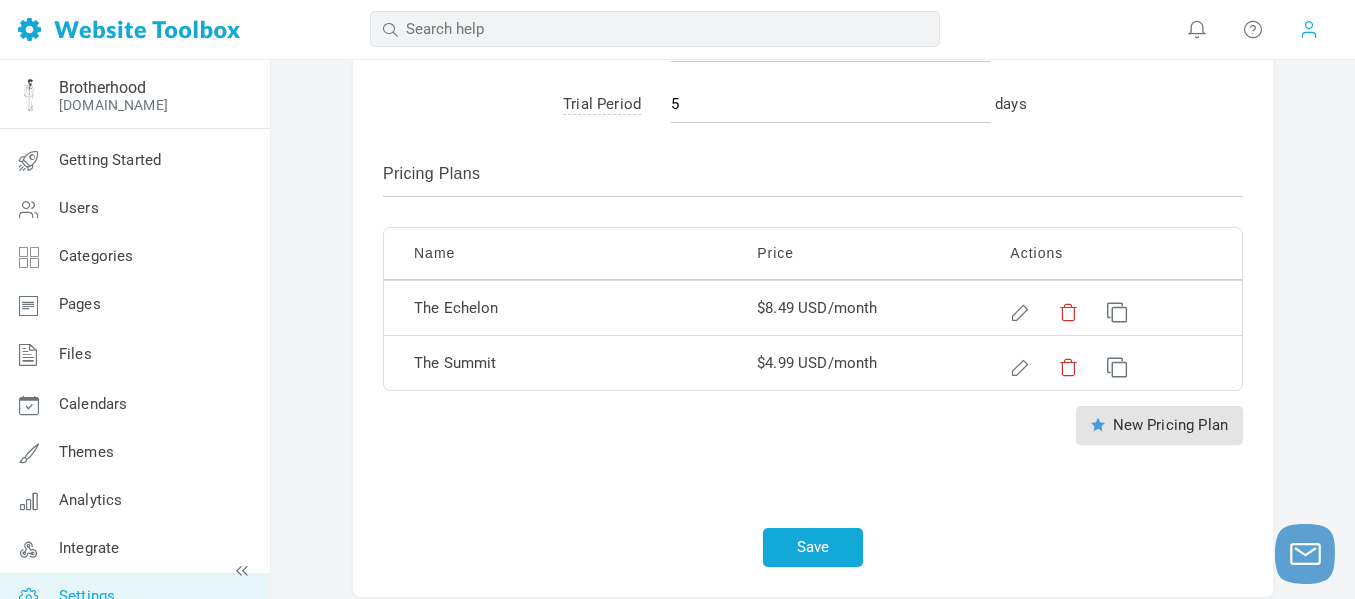 click at bounding box center (1309, 29) 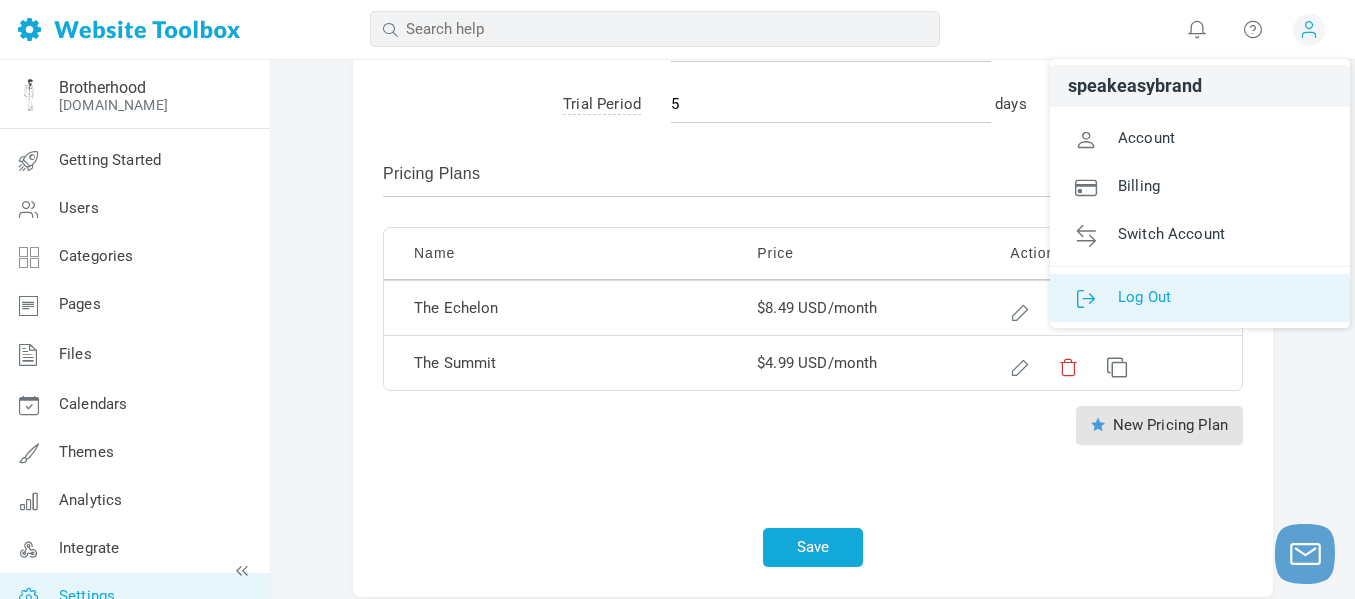 click on "Log Out" at bounding box center [1200, 298] 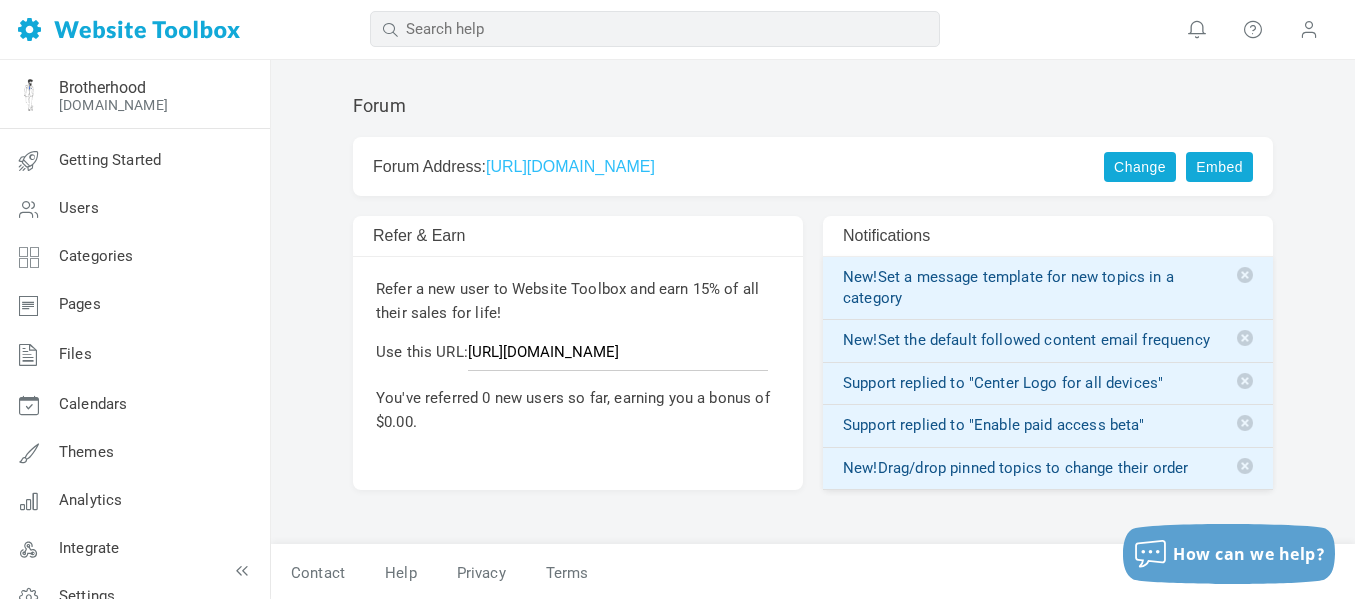 scroll, scrollTop: 0, scrollLeft: 0, axis: both 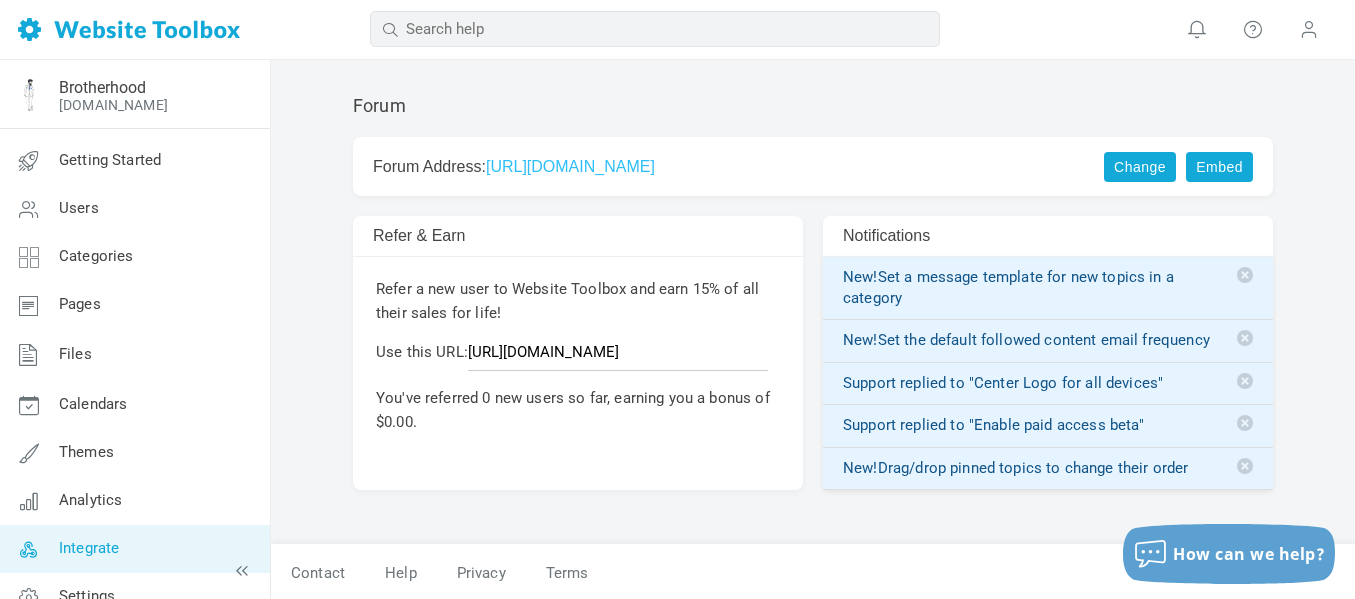 click on "Integrate" at bounding box center [89, 548] 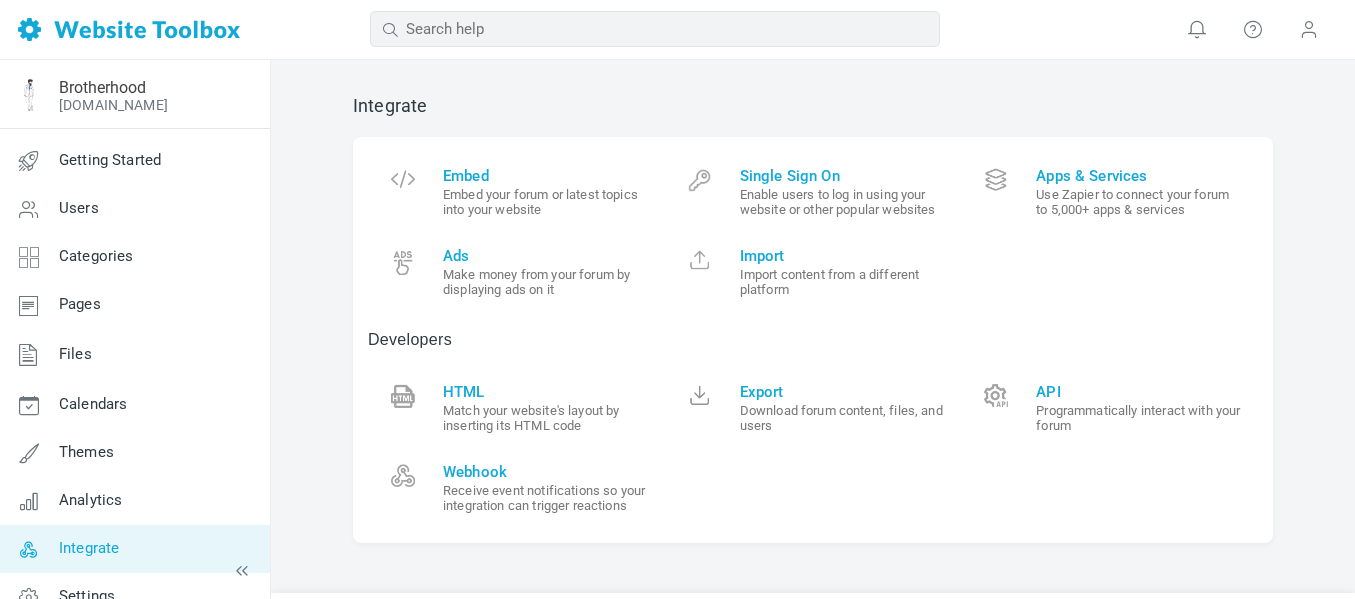 scroll, scrollTop: 0, scrollLeft: 0, axis: both 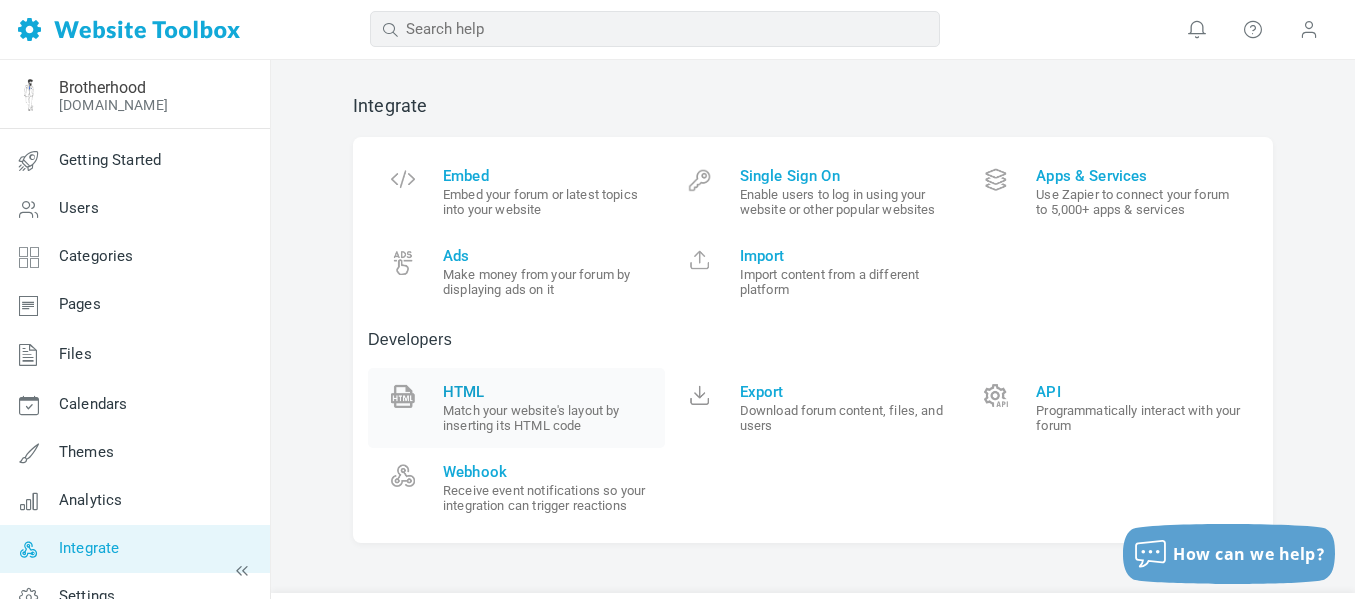 click on "HTML" at bounding box center (546, 392) 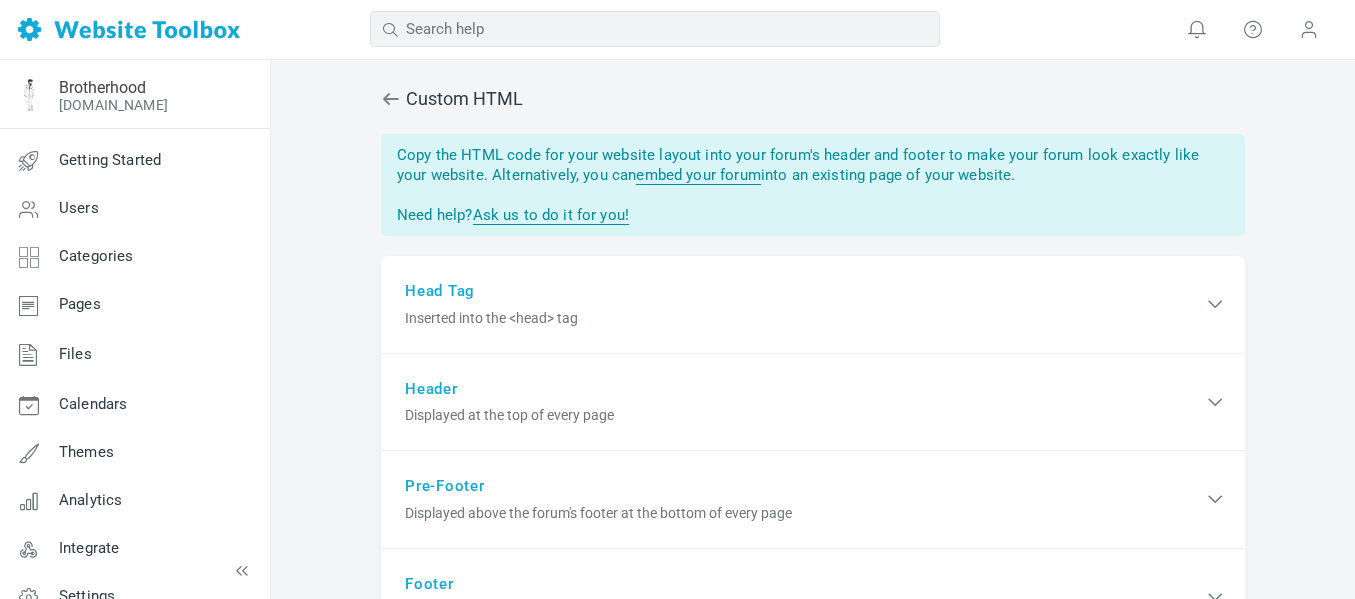scroll, scrollTop: 0, scrollLeft: 0, axis: both 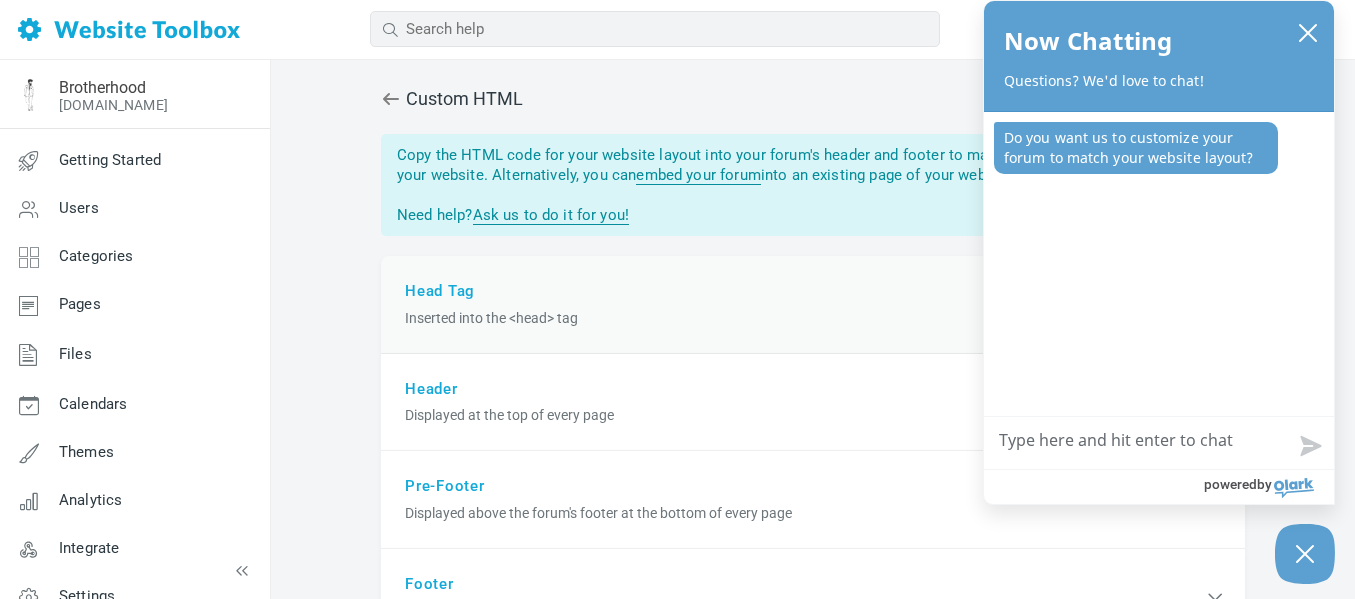 click on "Head Tag
Inserted into the <head> tag" at bounding box center [813, 305] 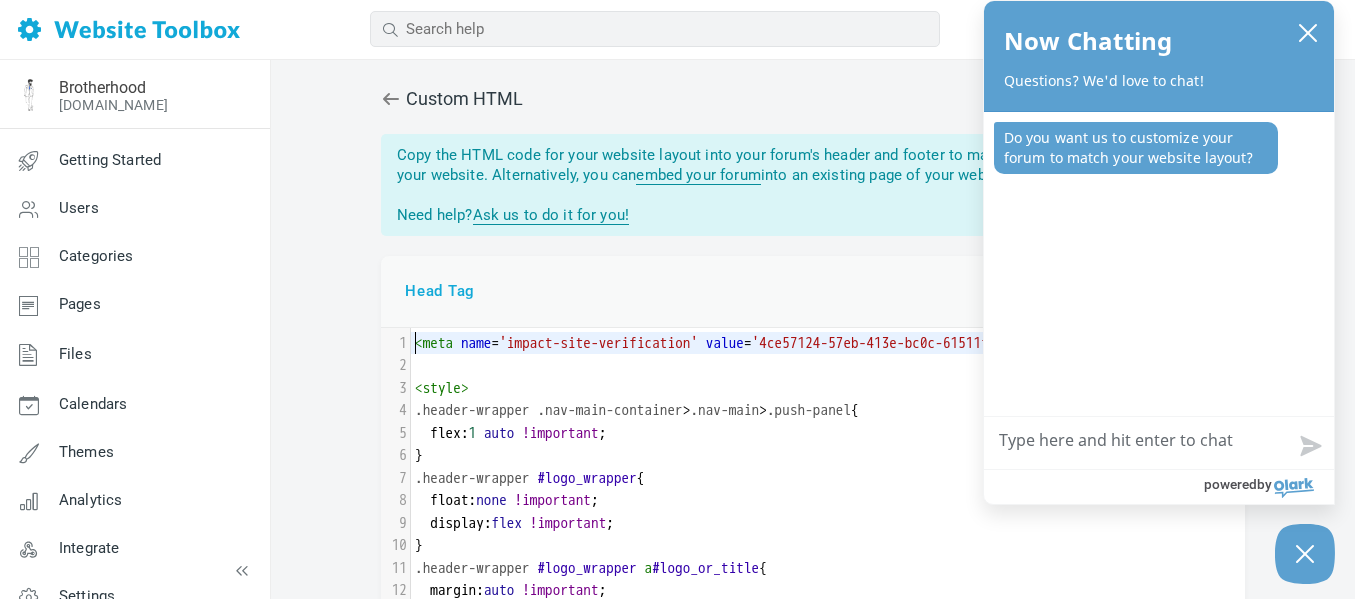 scroll, scrollTop: 99, scrollLeft: 0, axis: vertical 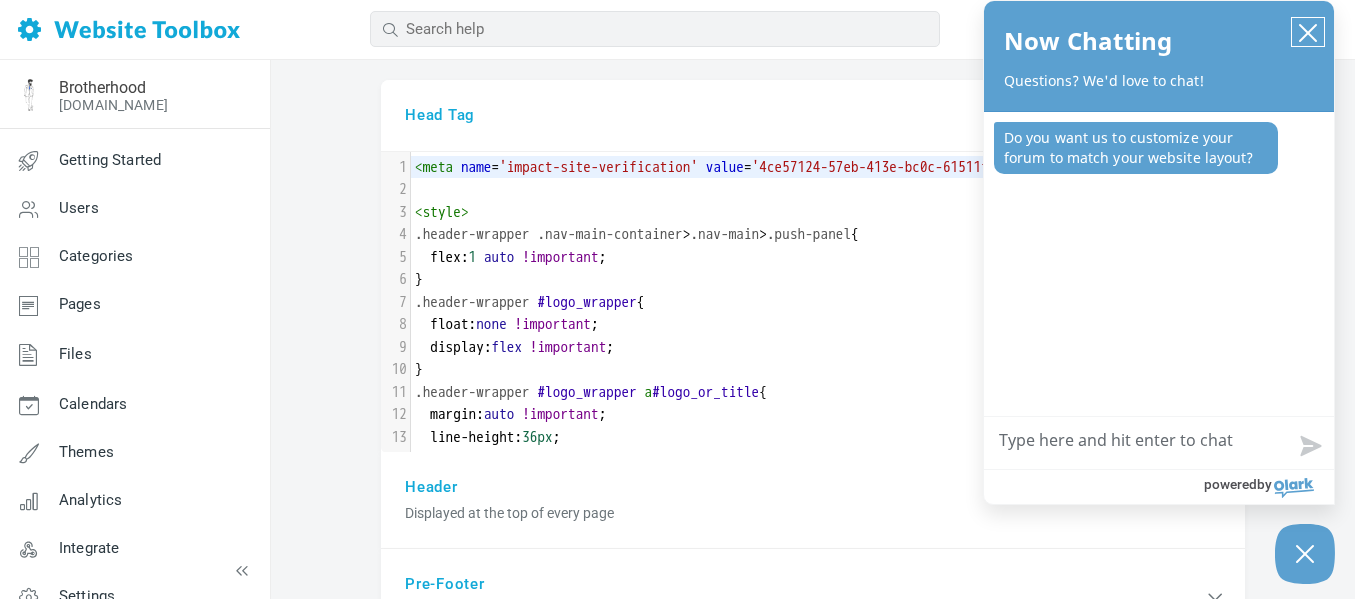 click 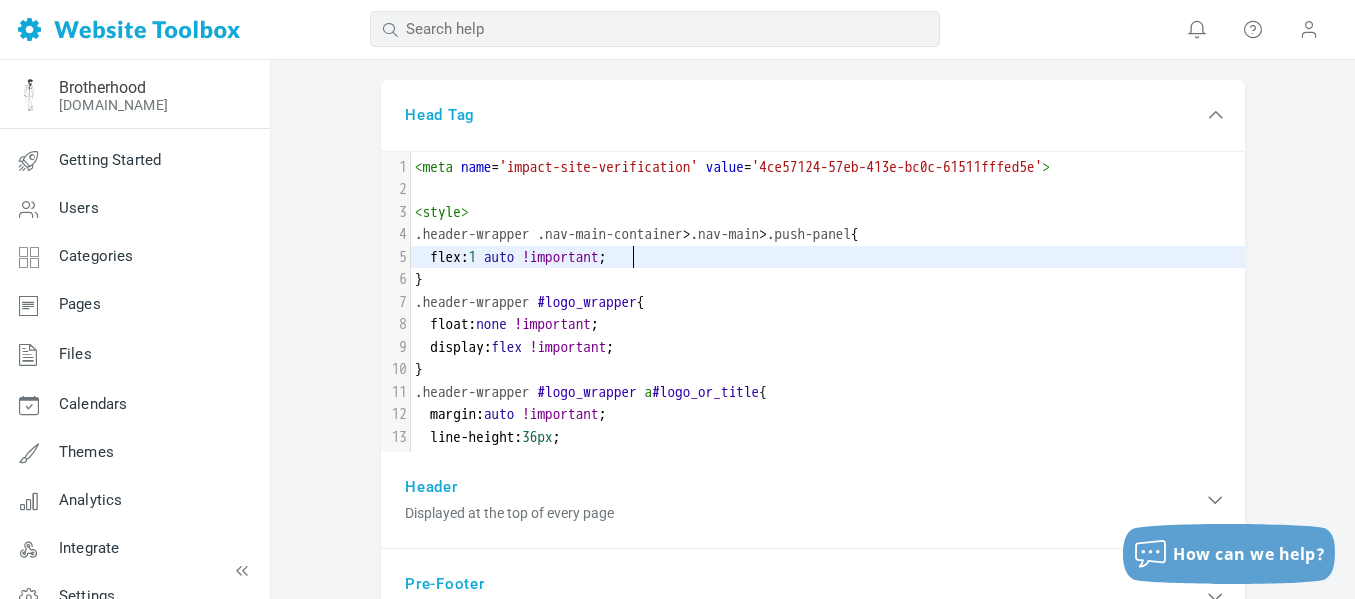 click on "flex :  1   auto   !important ;" at bounding box center (828, 257) 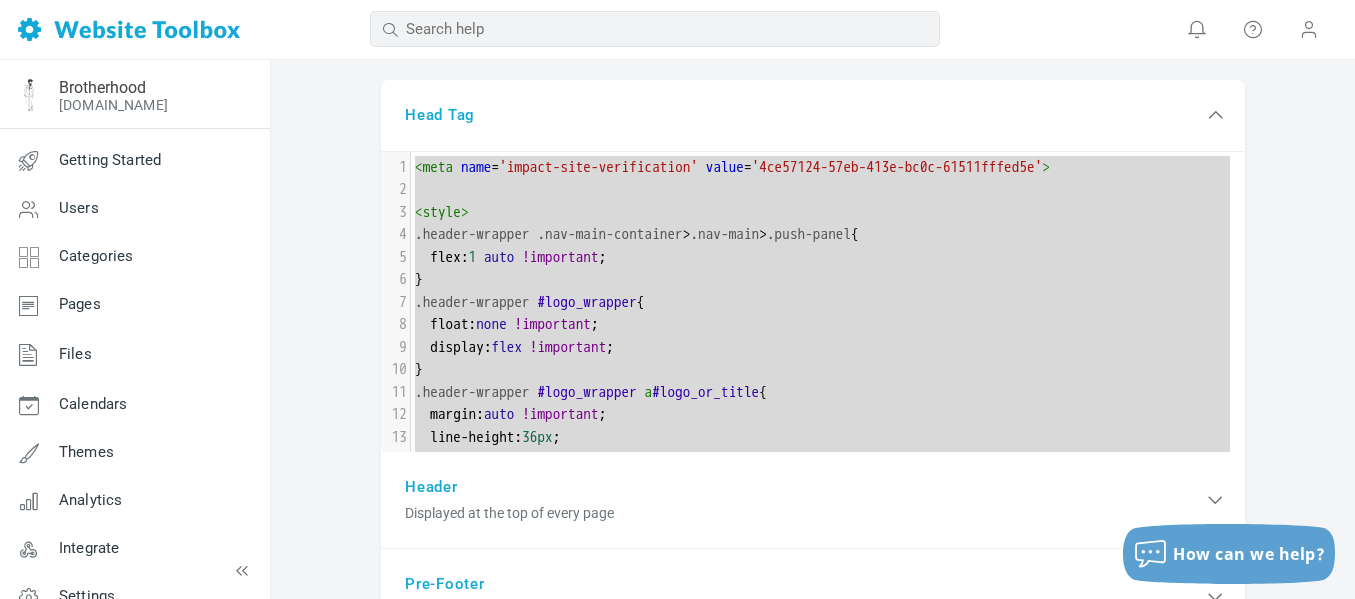 click on "Custom HTML
You have unsaved changes.
Save
Copy the HTML code for your website layout into your forum's header and footer to make your forum look exactly like your website.
Alternatively, you can  embed your forum  into an existing page of your website.
Need help?  Ask us to do it for you!
saved.
The title tag you specified will be ignored by browsers.
You can change the title of your forum by  customizing your theme .
Don't see your ads on the forum? You're using  Google Adsense Auto Ads , which automatically decides when and where to display ads. If you want full control over when and where ads appear, use  ad units  instead.
Don't see your ads on the forum? You're currently using a default domain name for your forum. Google Adsense requires you to  use your own domain name  to display ads." at bounding box center [813, 562] 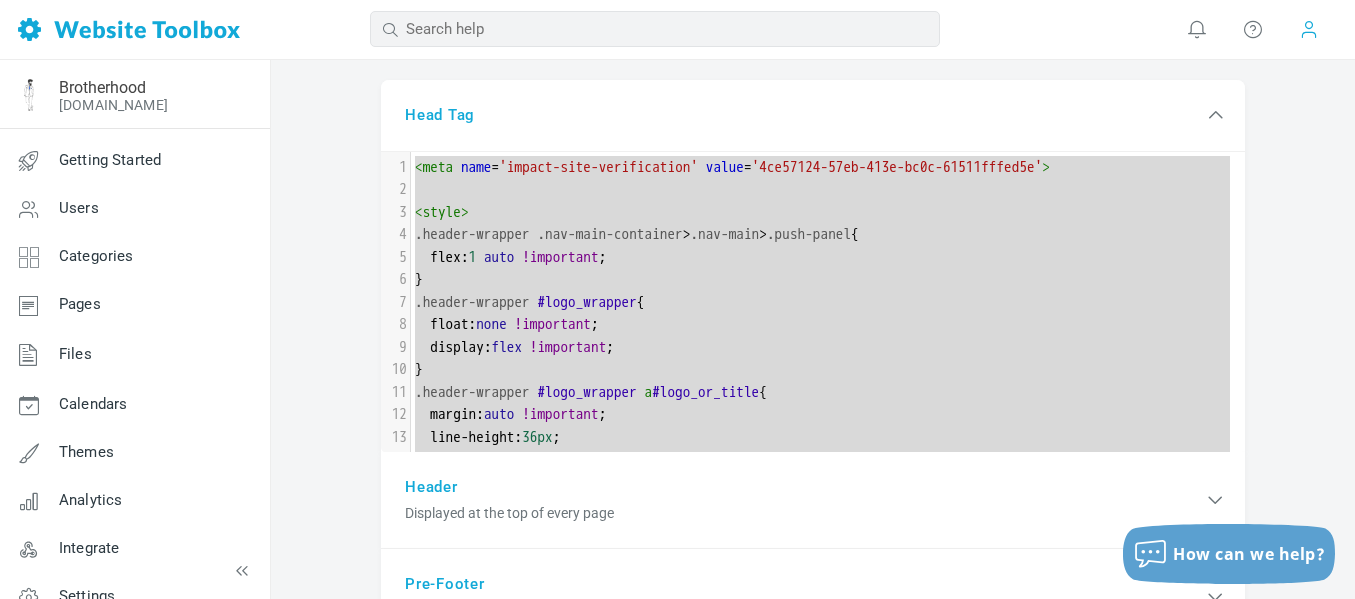 click at bounding box center [1309, 29] 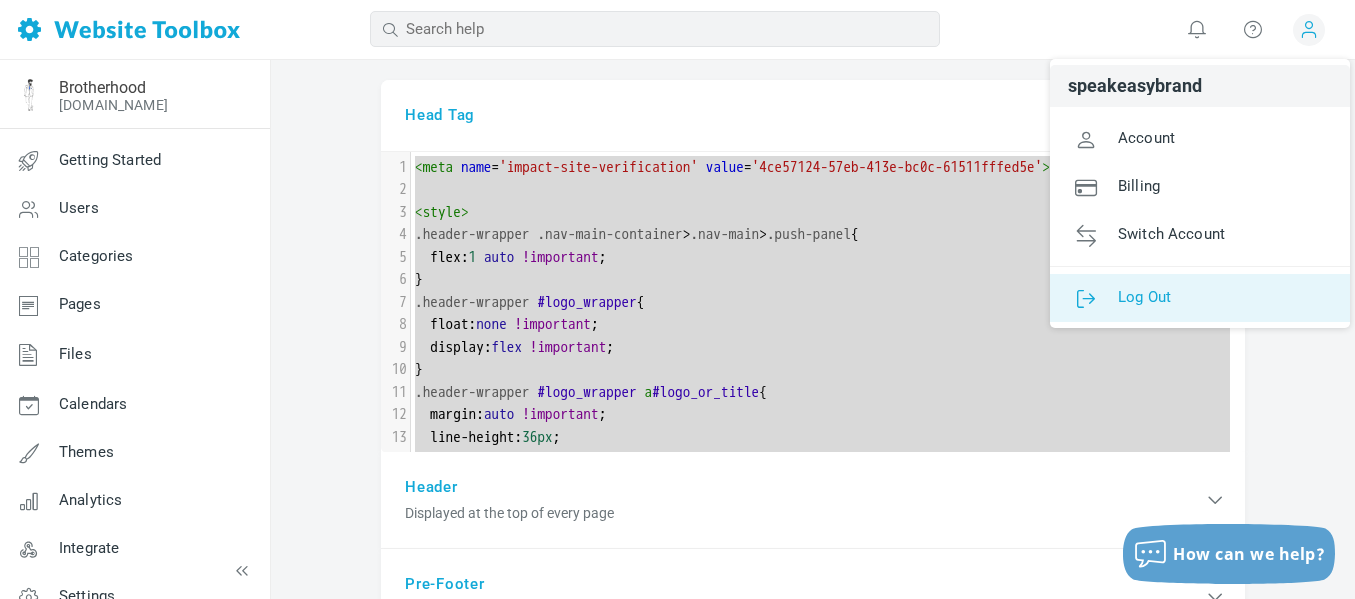 click on "Log Out" at bounding box center (1200, 298) 